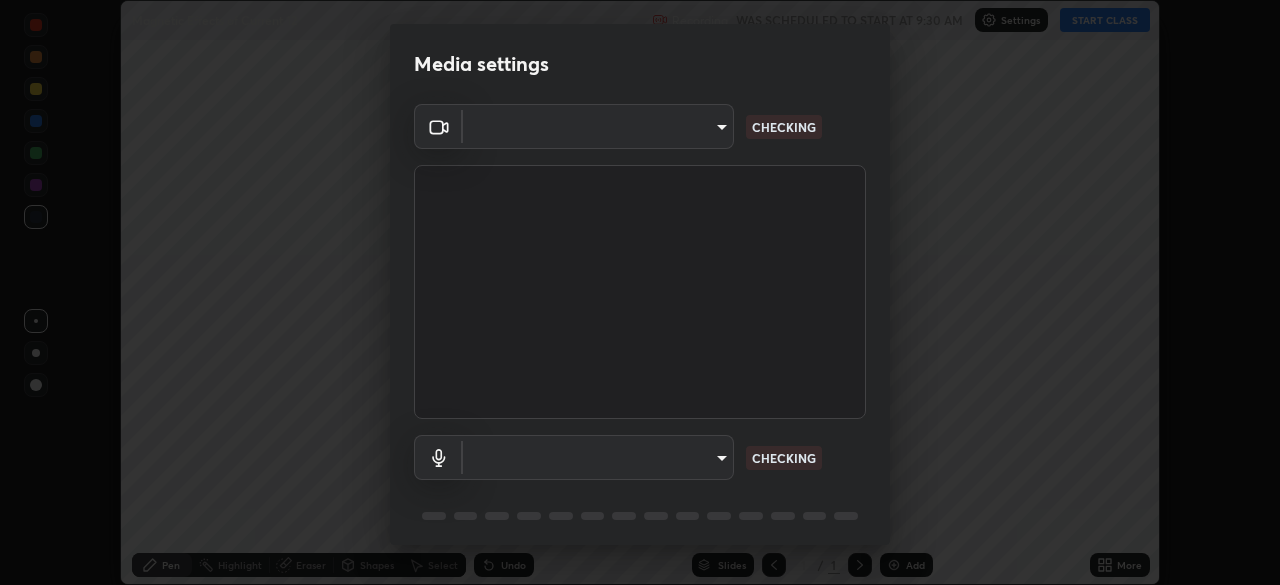 scroll, scrollTop: 0, scrollLeft: 0, axis: both 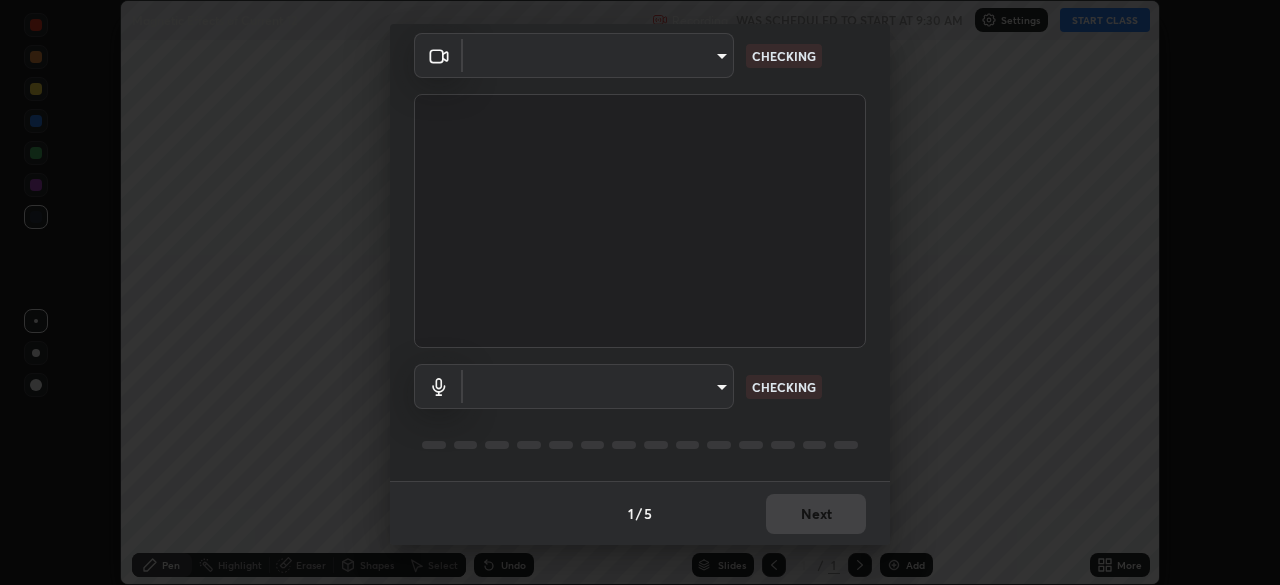 type on "49ec160fa8a8f82244e6b2c278ddb4ff69669d964dc7274ca5e0c3fd3e52c0b3" 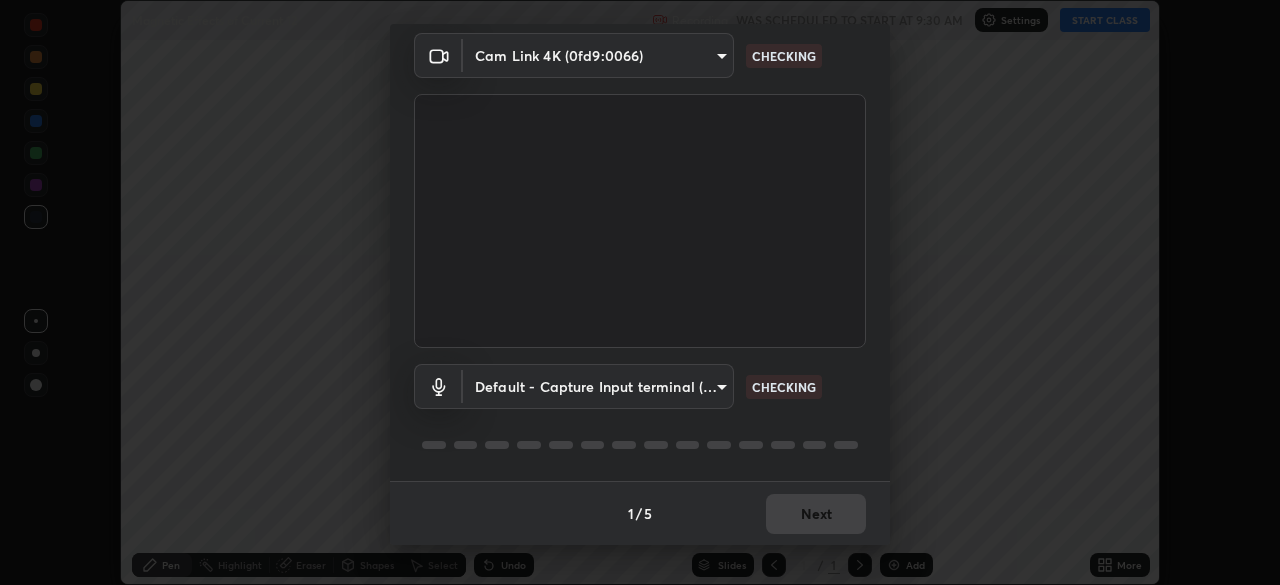 click on "Erase all Magnetic Effects of Current 12 Recording WAS SCHEDULED TO START AT  9:30 AM Settings START CLASS Setting up your live class Magnetic Effects of Current 12 • L82 of Physics [FIRST] [LAST] Pen Highlight Eraser Shapes Select Undo Slides 1 / 1 Add More No doubts shared Encourage your learners to ask a doubt for better clarity Report an issue Reason for reporting Buffering Chat not working Audio - Video sync issue Educator video quality low ​ Attach an image Report Media settings Cam Link 4K (0fd9:0066) CHECKING Default - Capture Input terminal (Digital Array MIC) default CHECKING 1 / 5 Next" at bounding box center (640, 292) 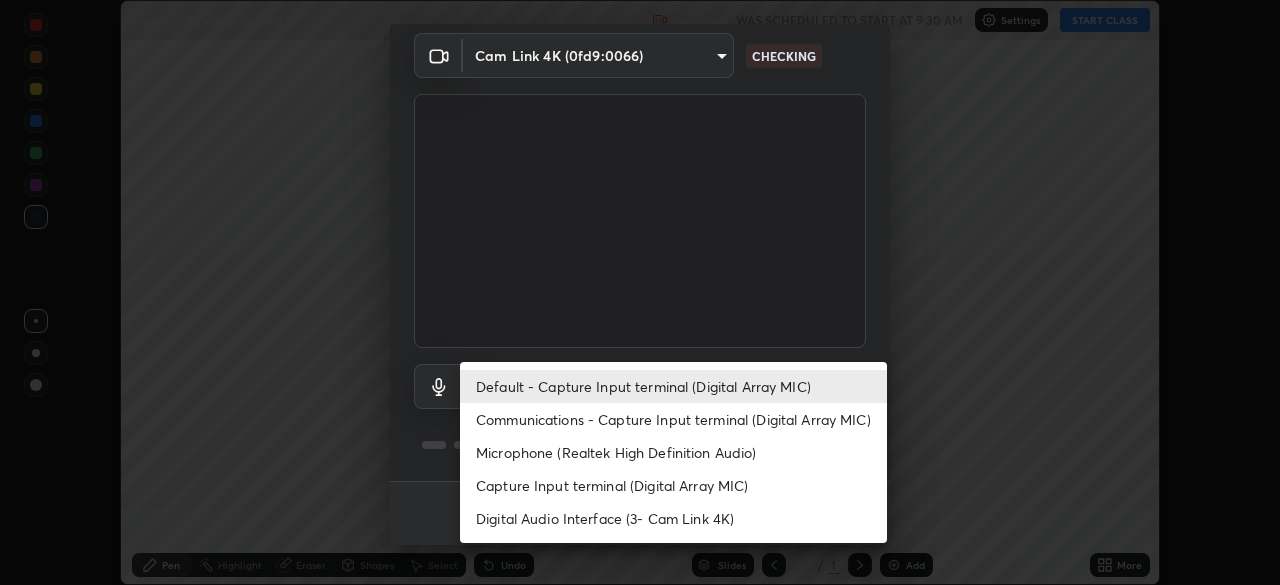 click on "Microphone (Realtek High Definition Audio)" at bounding box center [673, 452] 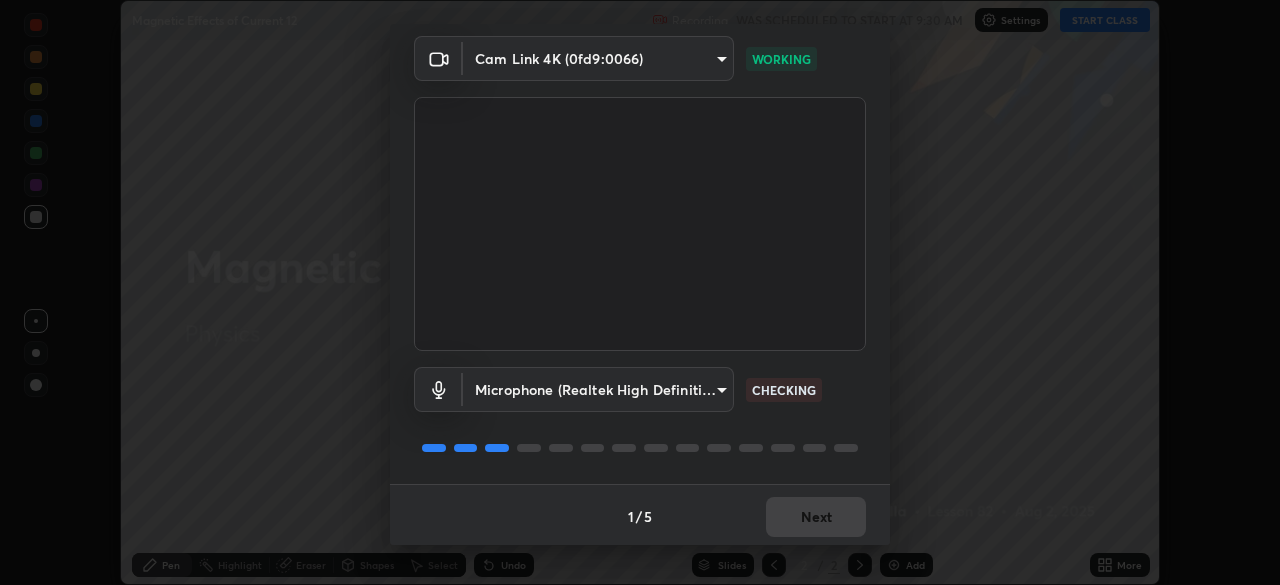 scroll, scrollTop: 71, scrollLeft: 0, axis: vertical 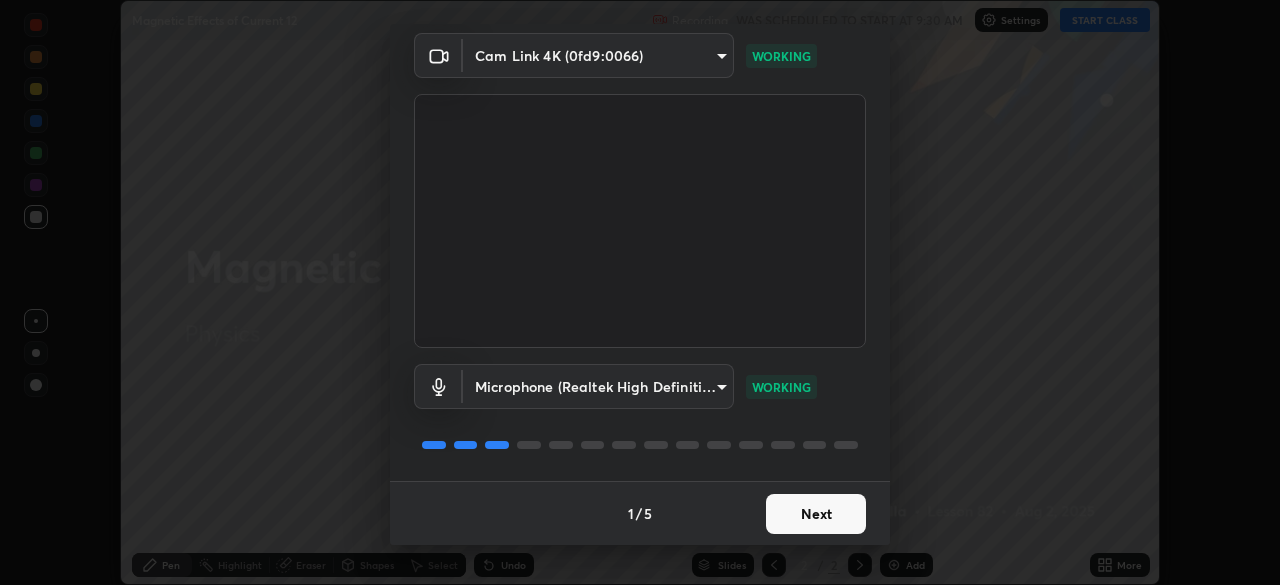 click on "Next" at bounding box center (816, 514) 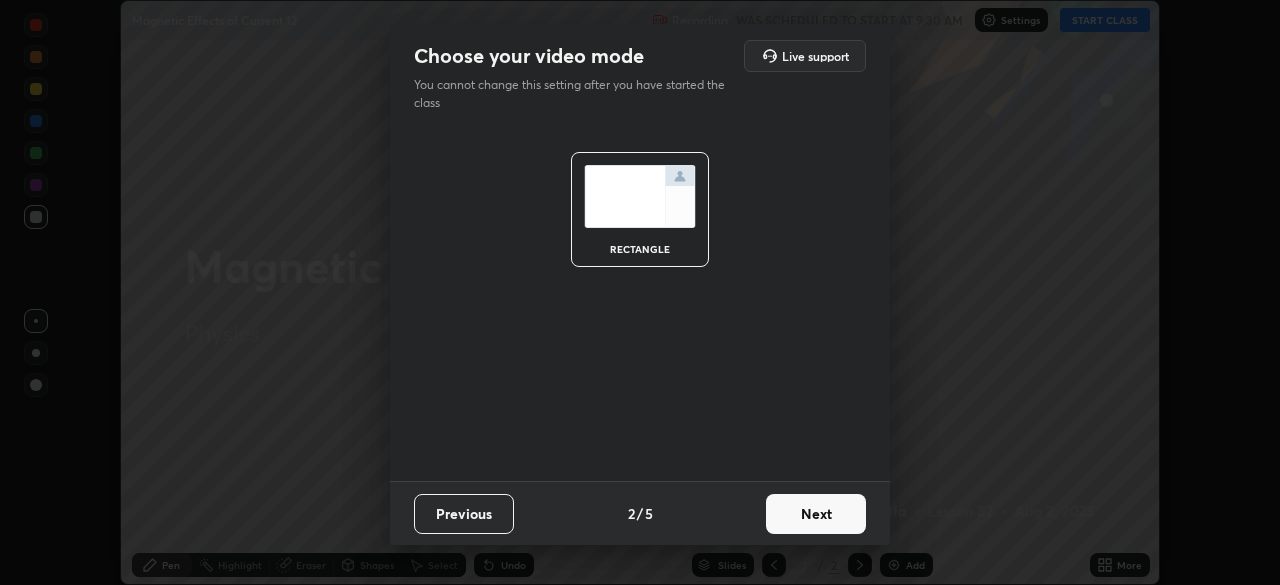 scroll, scrollTop: 0, scrollLeft: 0, axis: both 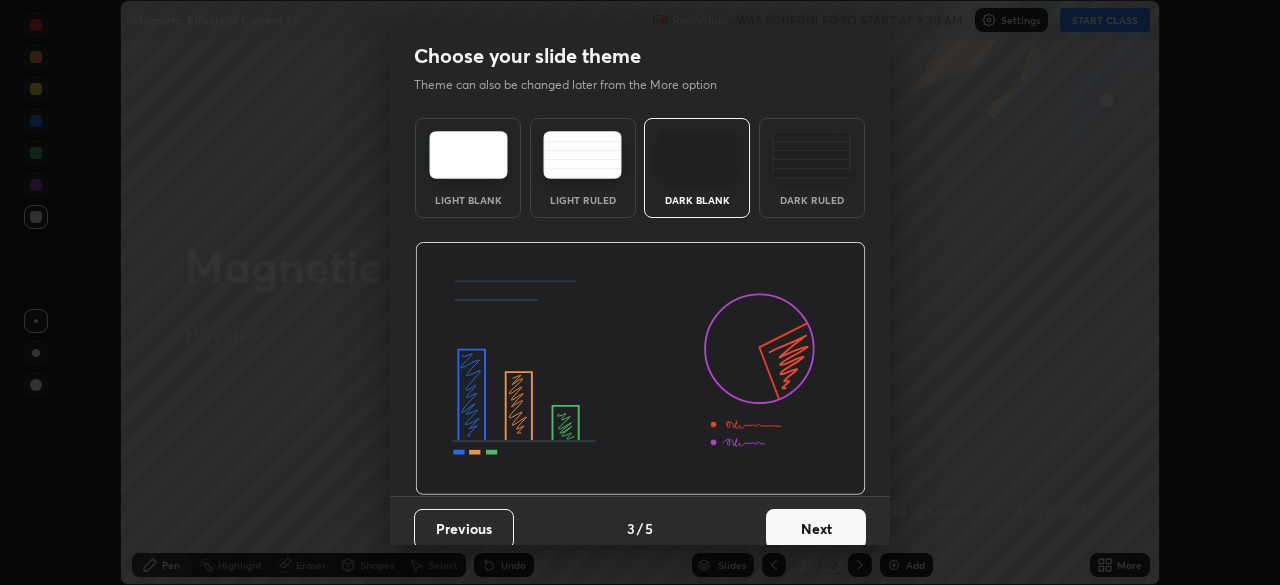 click on "Next" at bounding box center (816, 529) 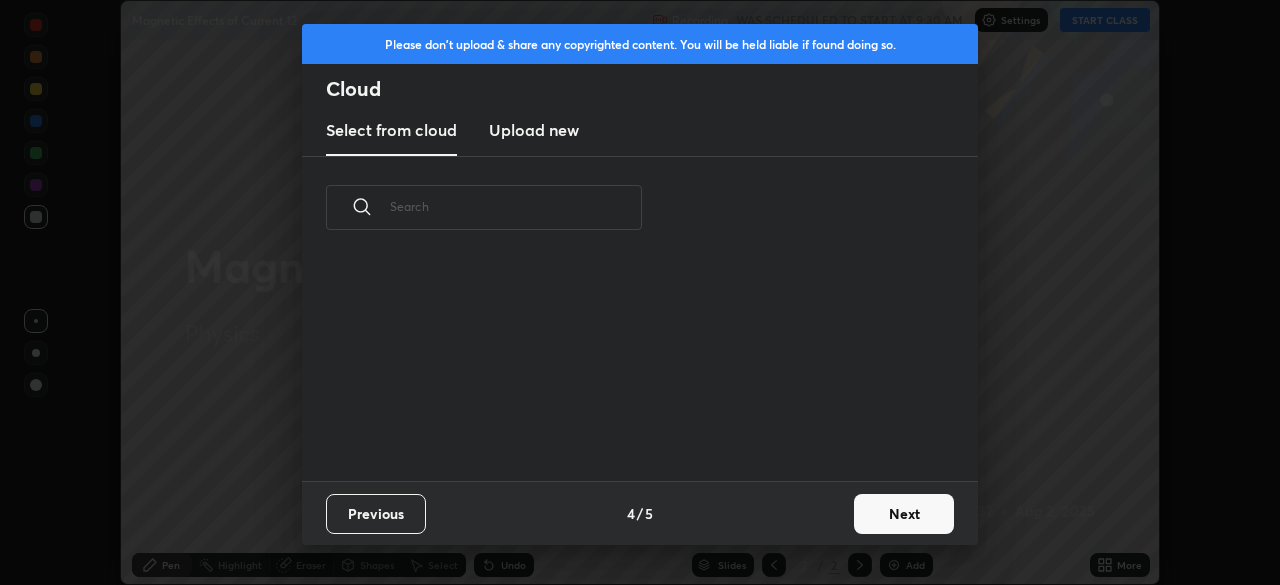 click on "Next" at bounding box center (904, 514) 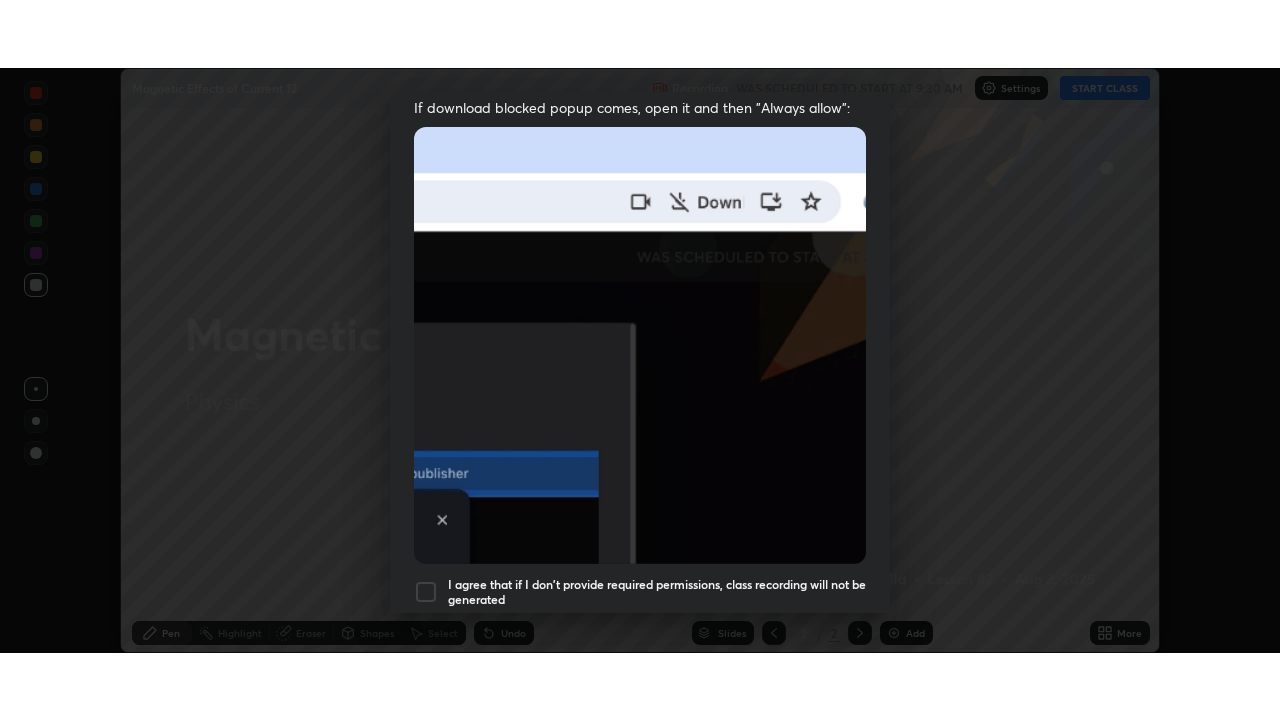 scroll, scrollTop: 479, scrollLeft: 0, axis: vertical 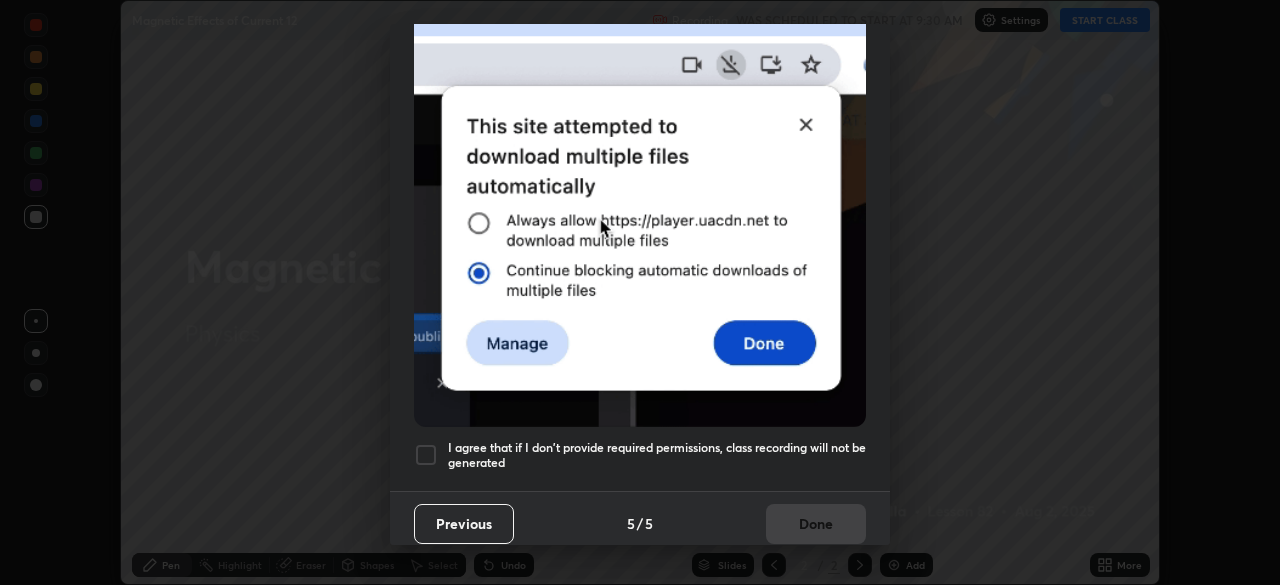 click on "I agree that if I don't provide required permissions, class recording will not be generated" at bounding box center [657, 455] 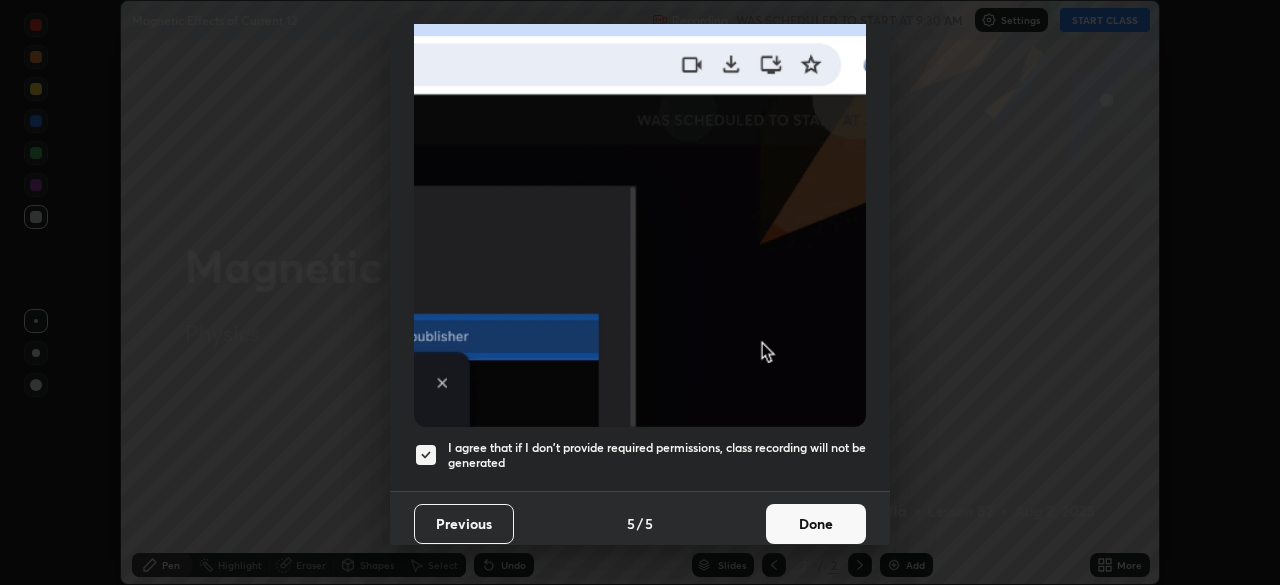 click on "Done" at bounding box center (816, 524) 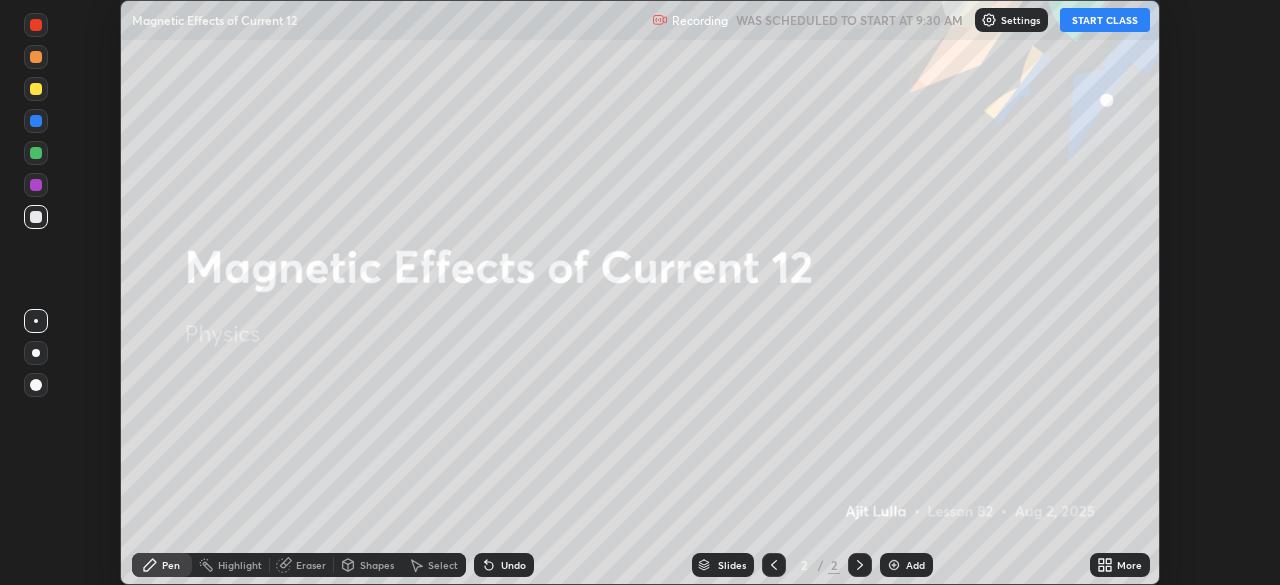 click on "START CLASS" at bounding box center [1105, 20] 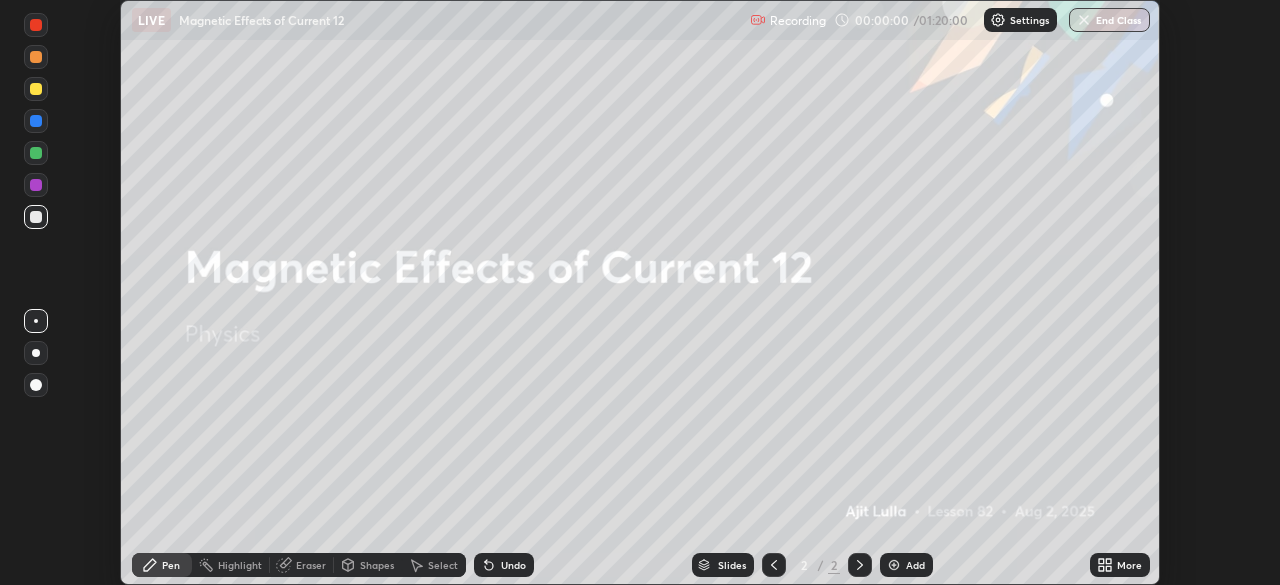 click on "More" at bounding box center [1120, 565] 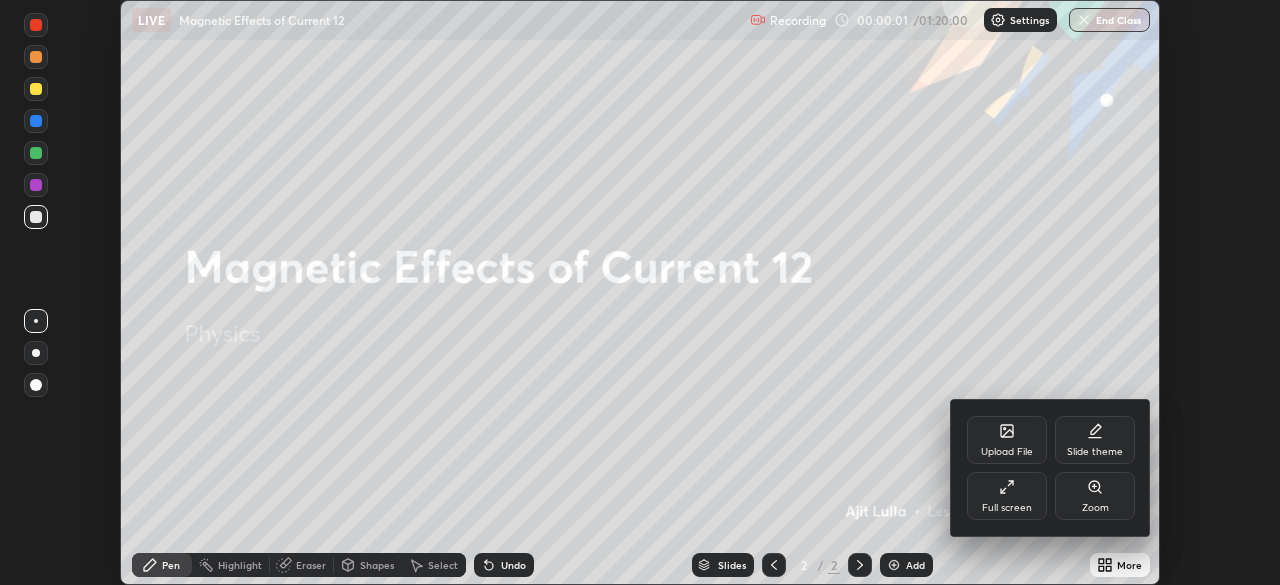 click on "Full screen" at bounding box center (1007, 496) 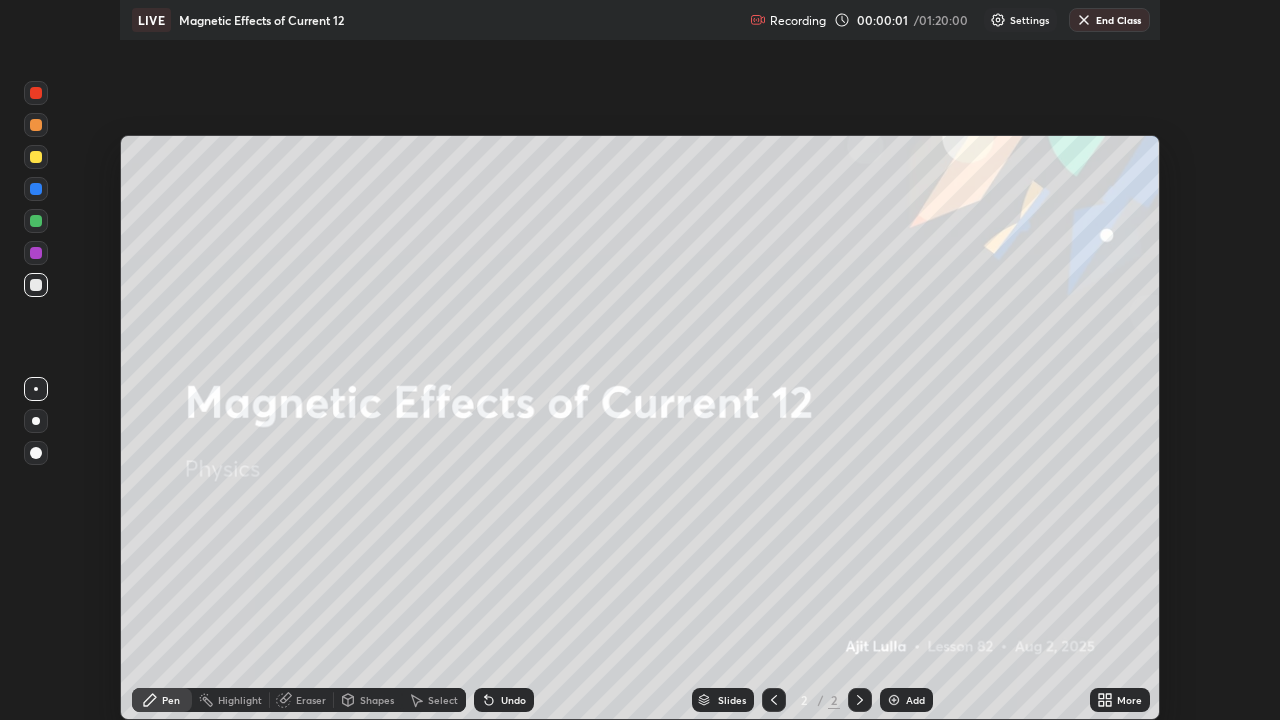 scroll, scrollTop: 99280, scrollLeft: 98720, axis: both 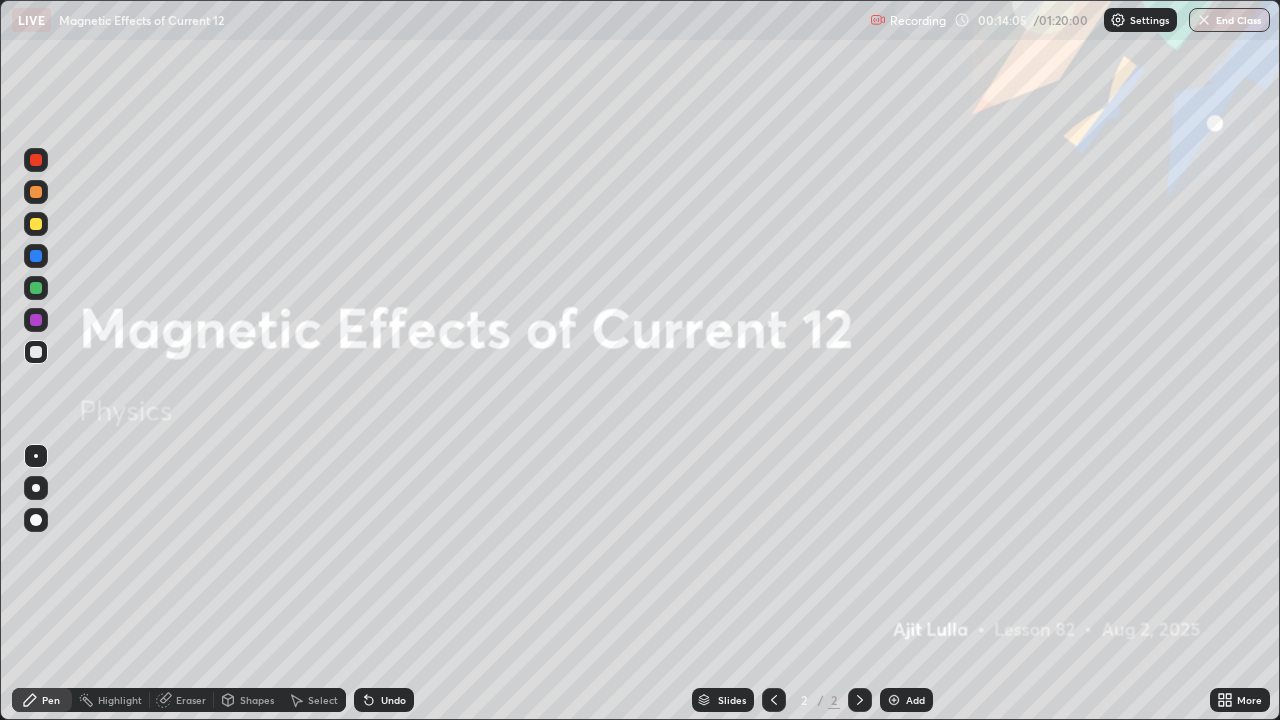 click on "Add" at bounding box center [915, 700] 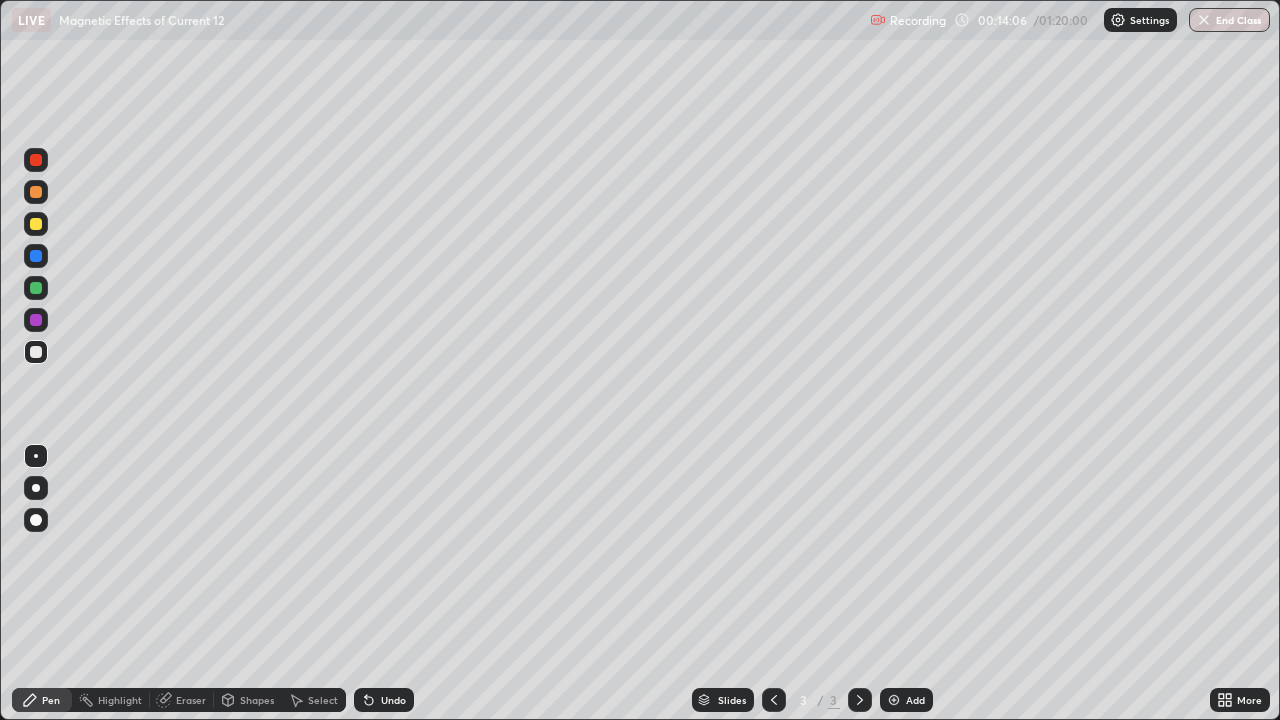 click at bounding box center (36, 224) 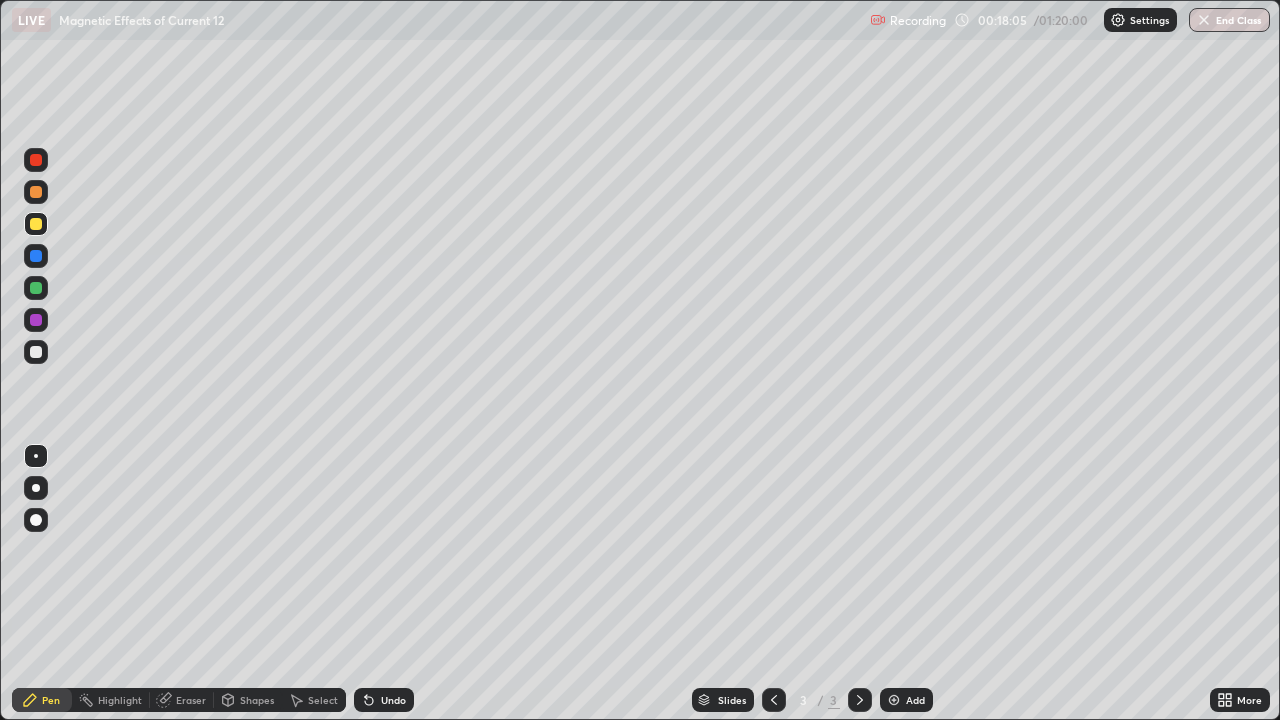 click on "Add" at bounding box center [915, 700] 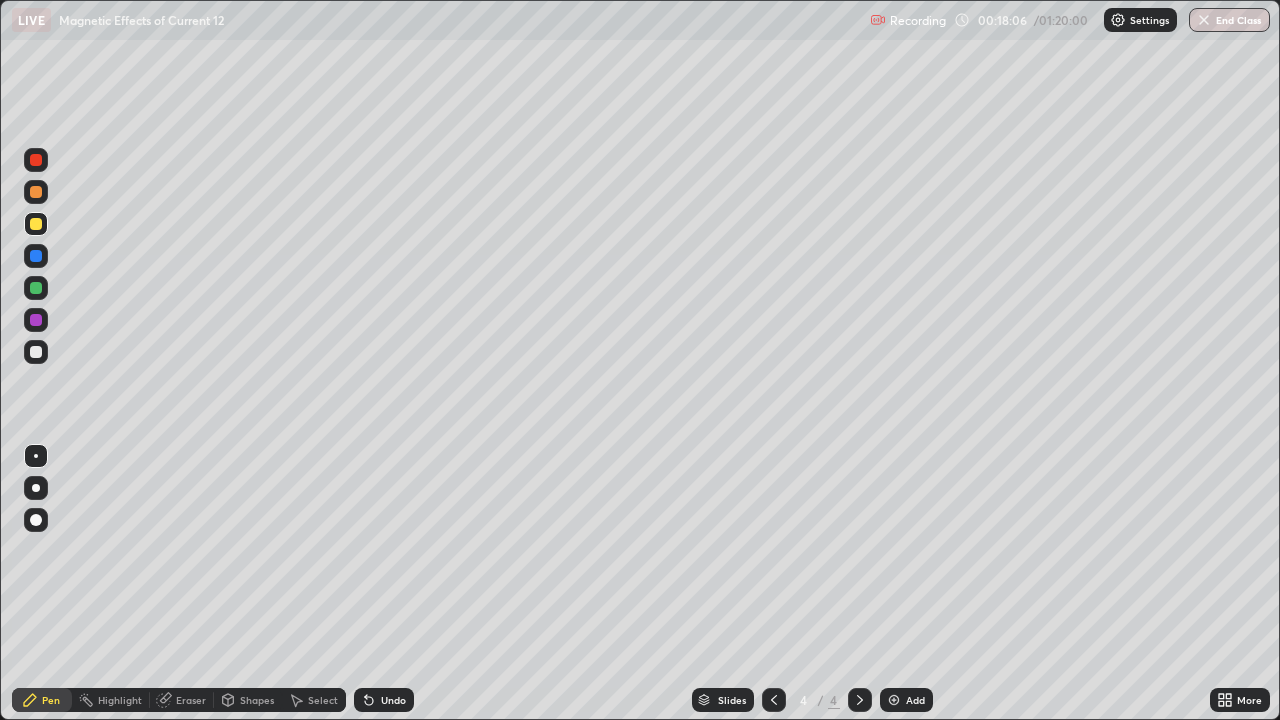 click at bounding box center [36, 352] 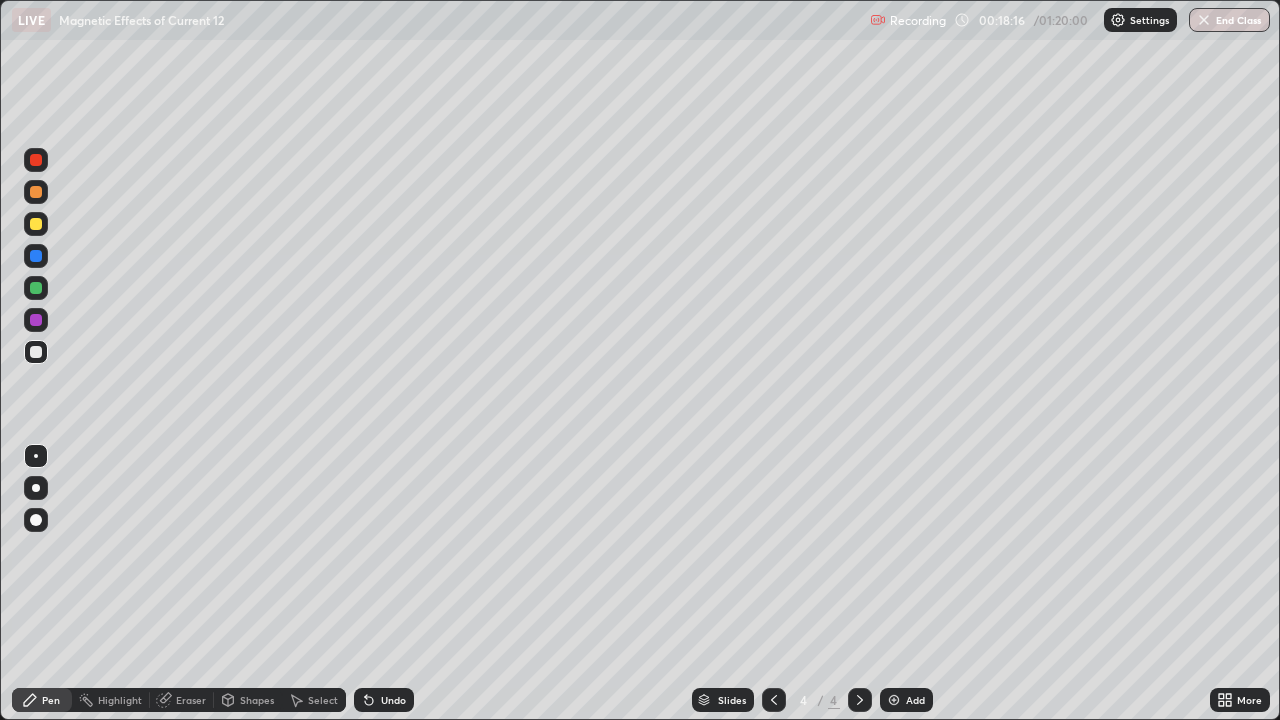 click at bounding box center [36, 224] 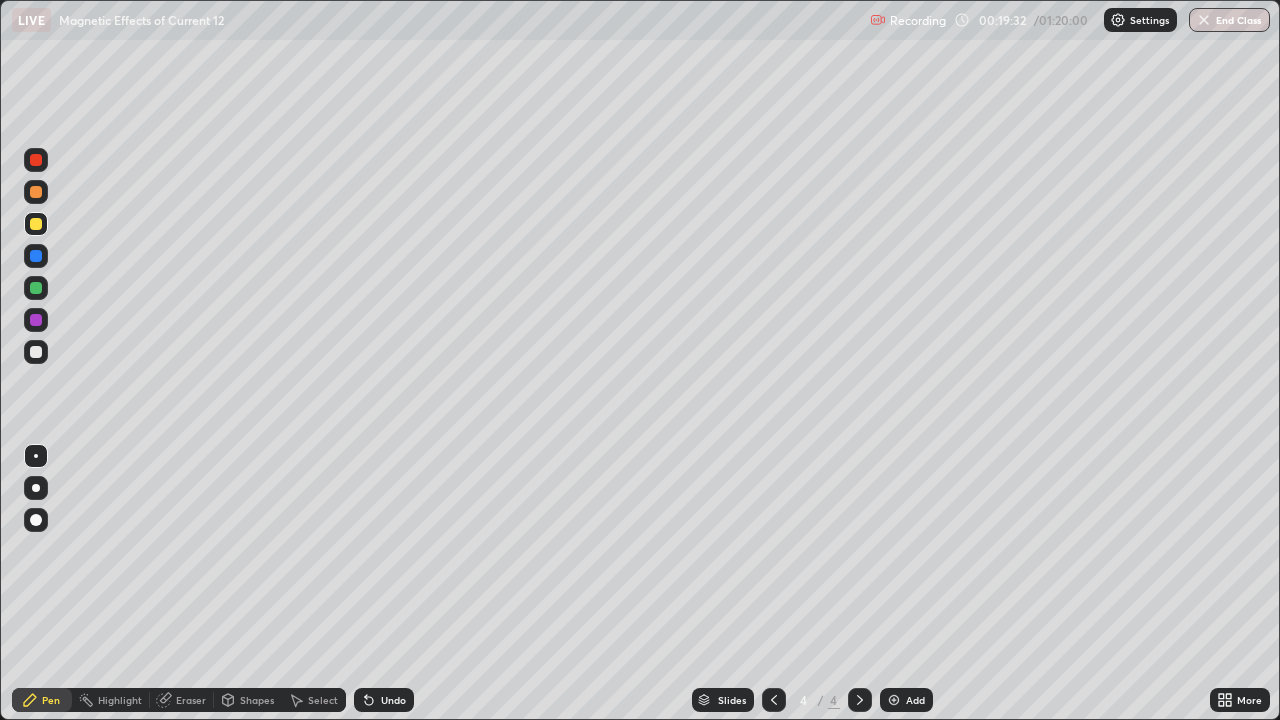 click 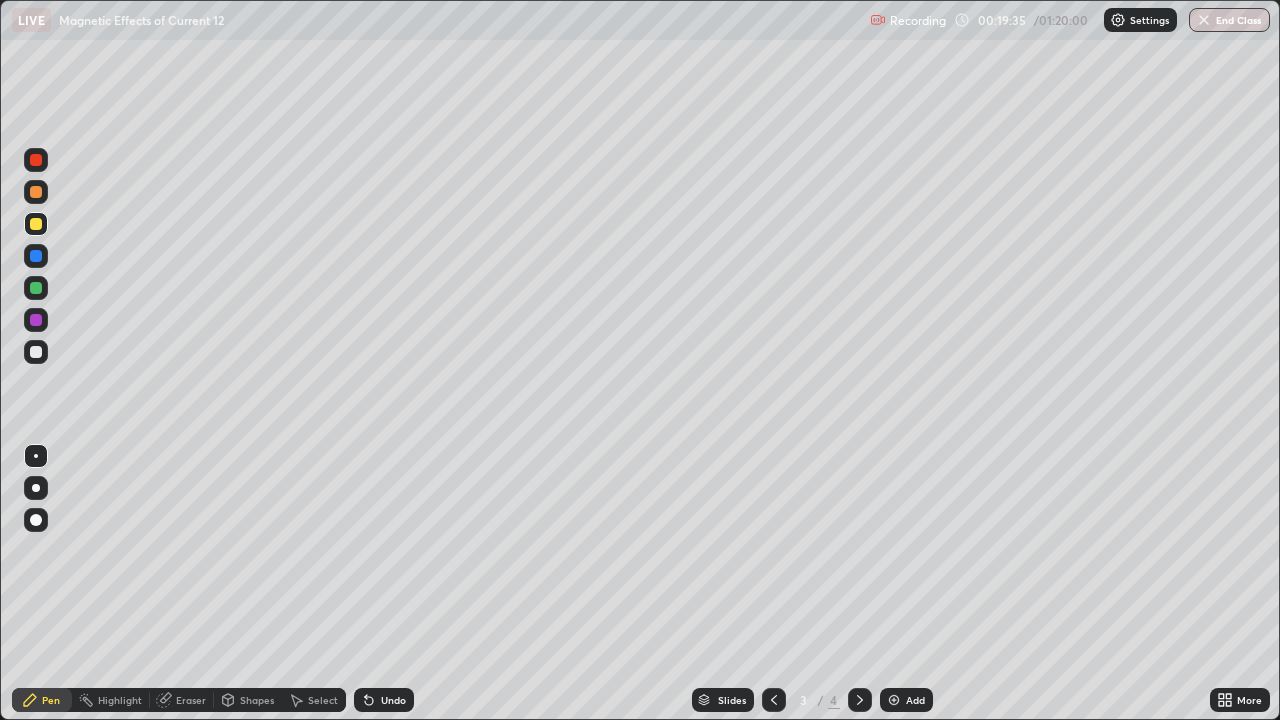 click 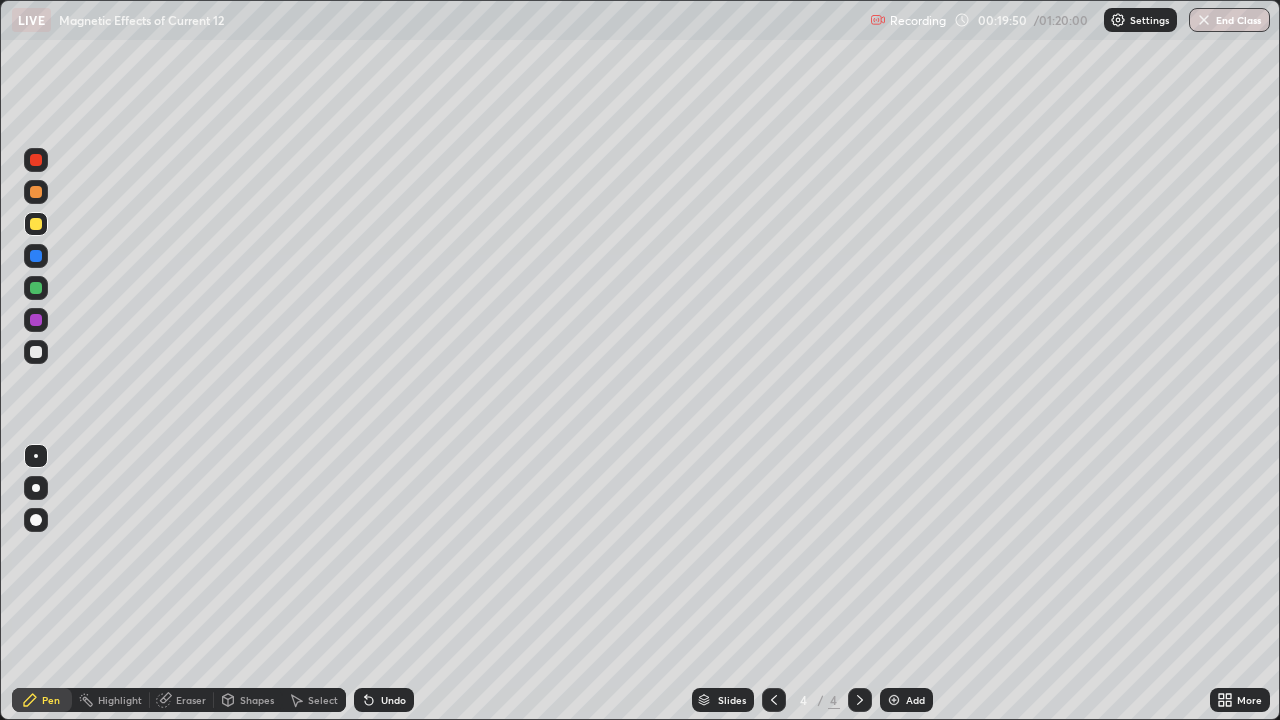 click 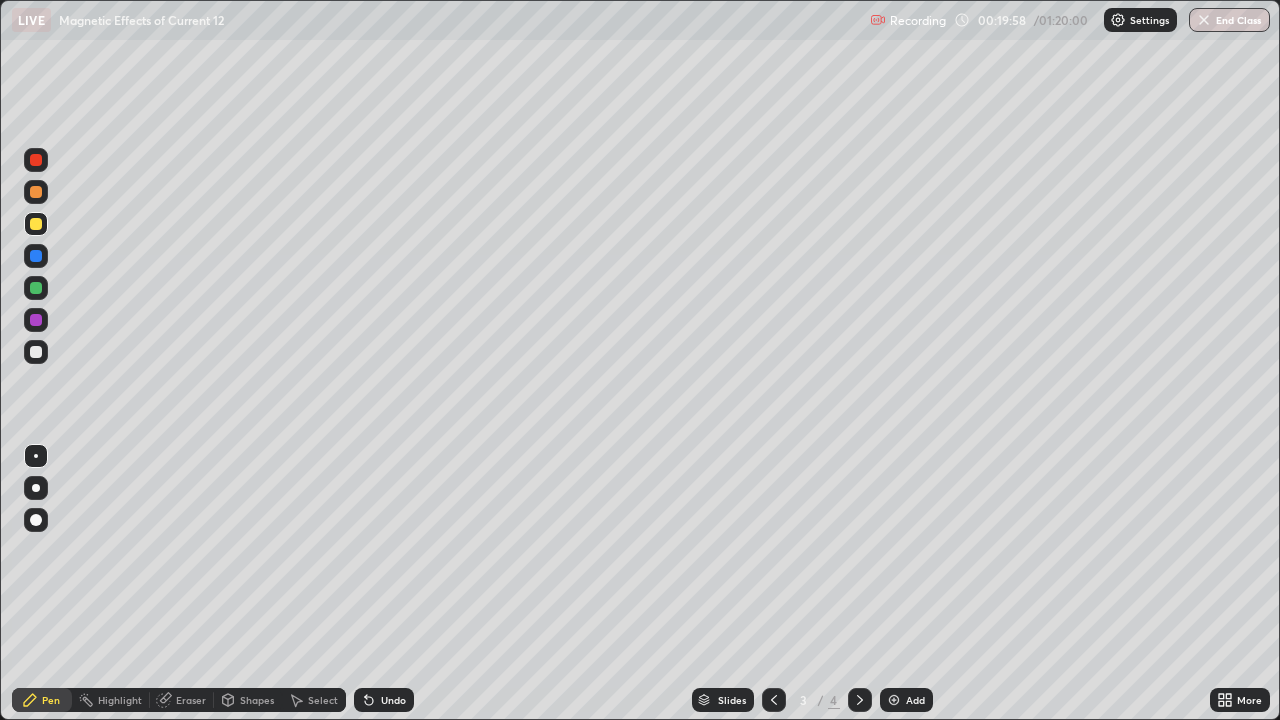 click 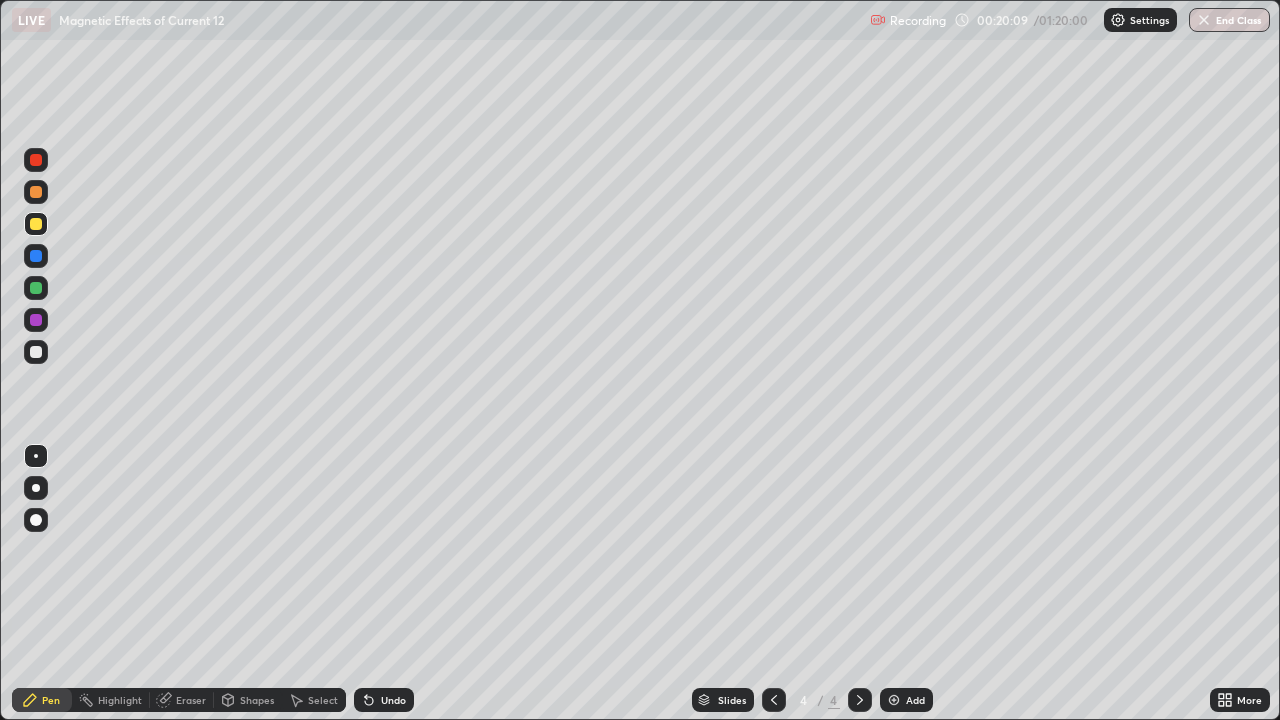 click 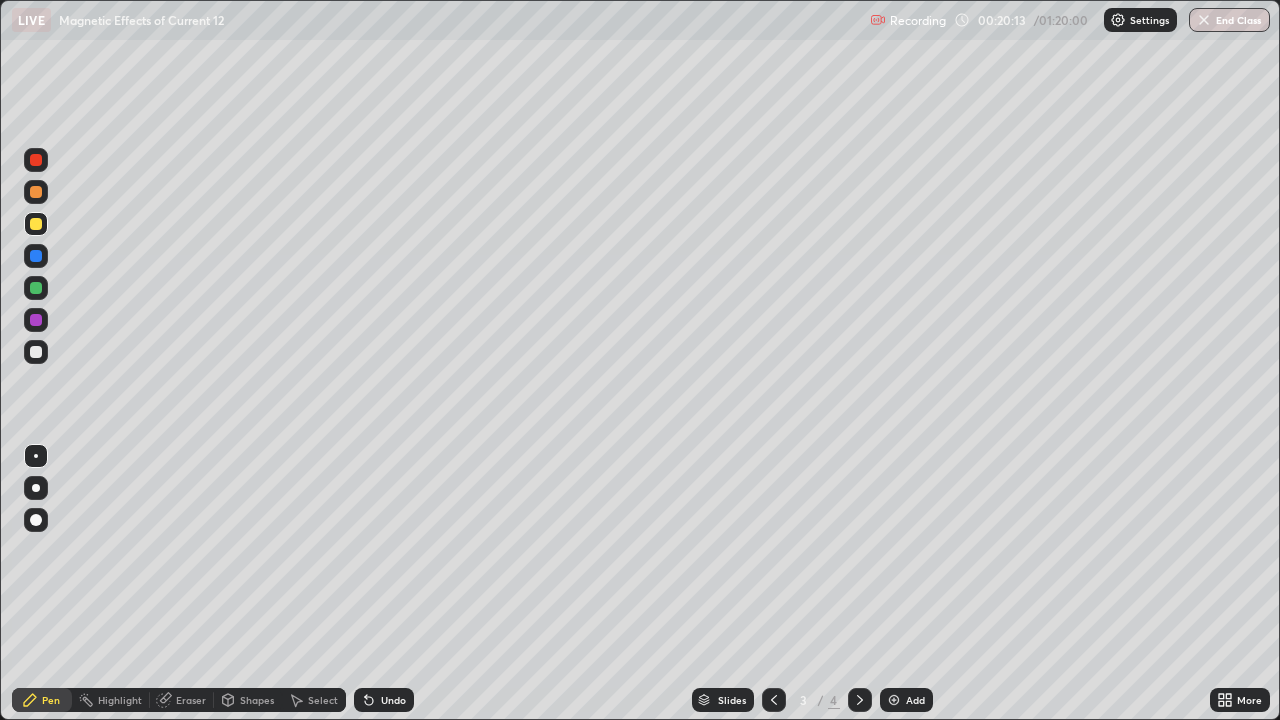 click 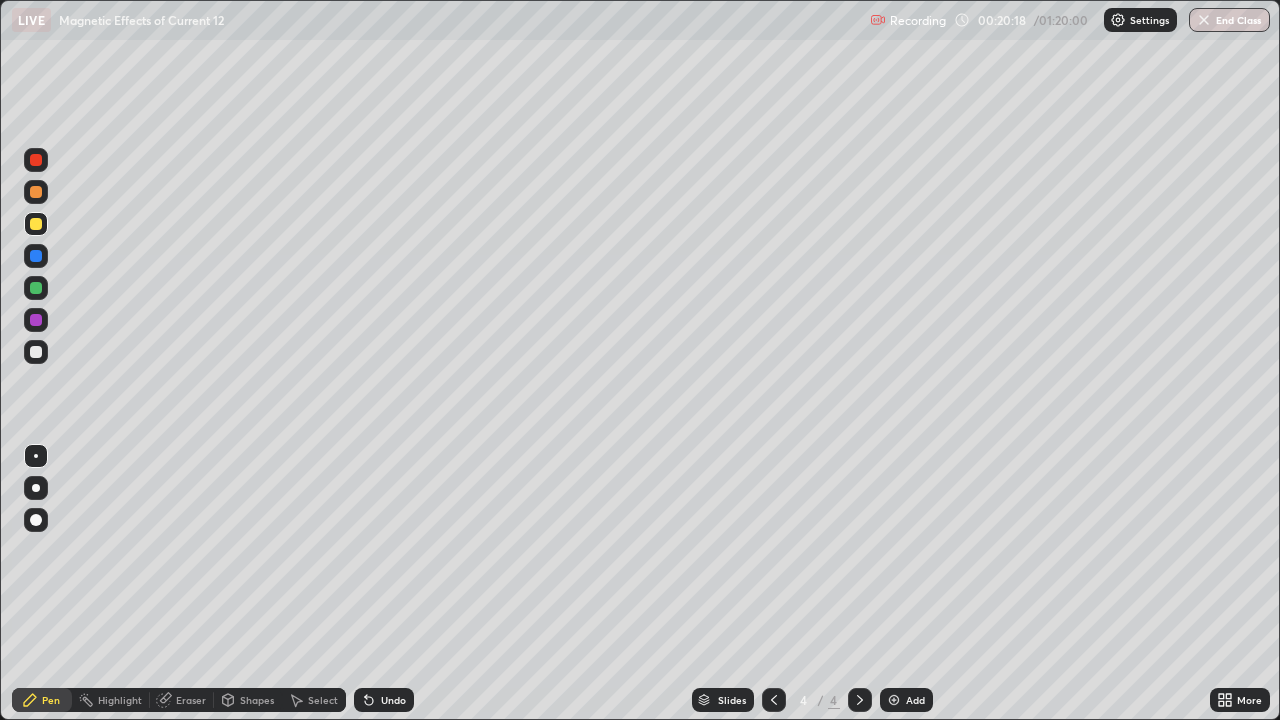 click 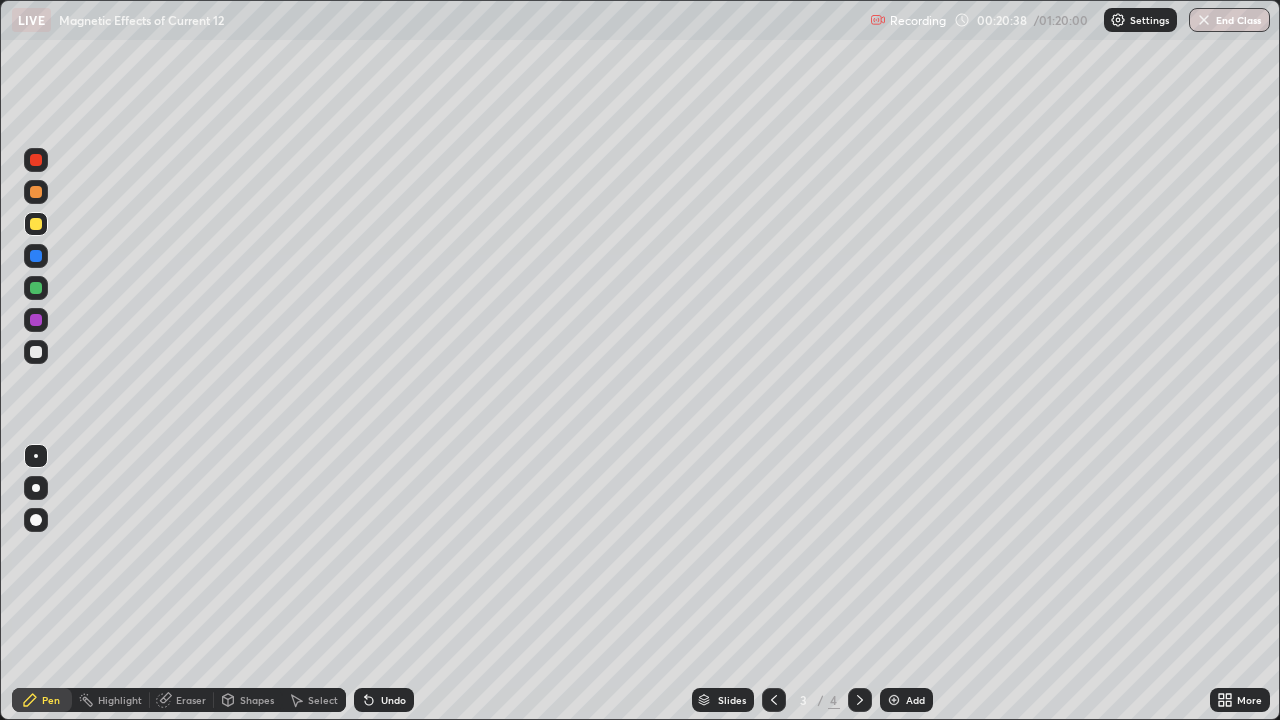 click 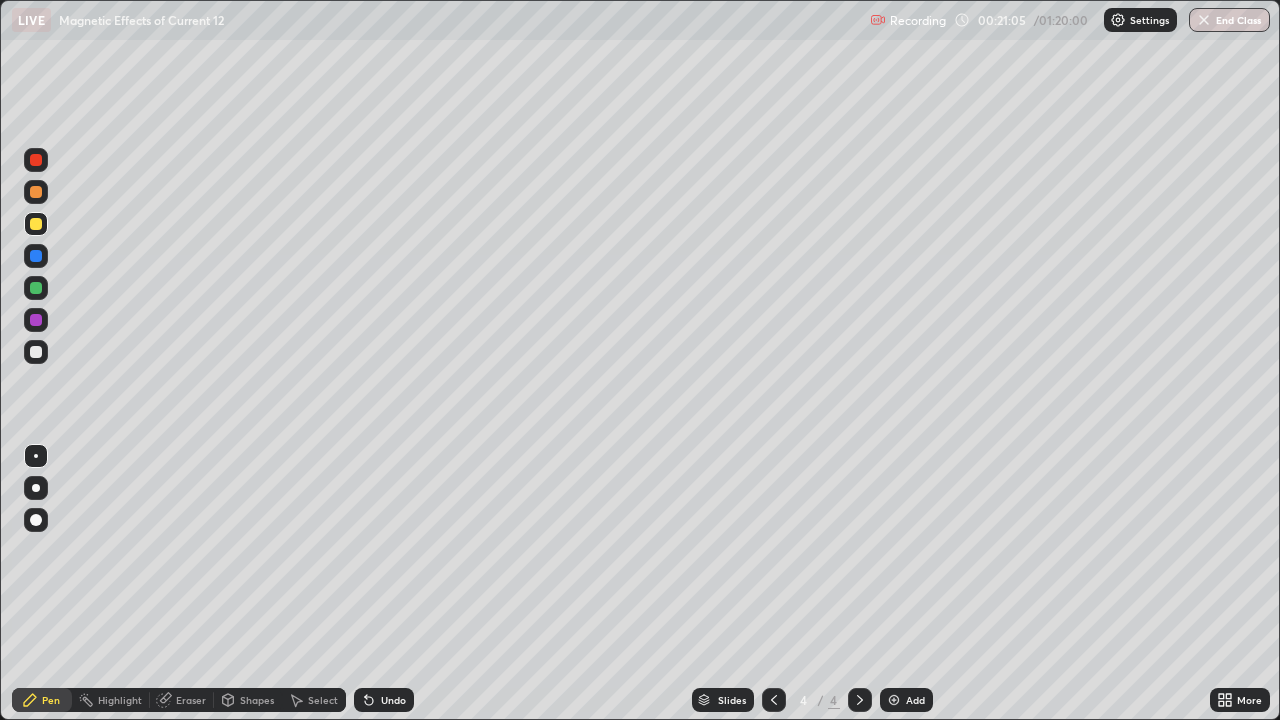 click on "4" at bounding box center [804, 700] 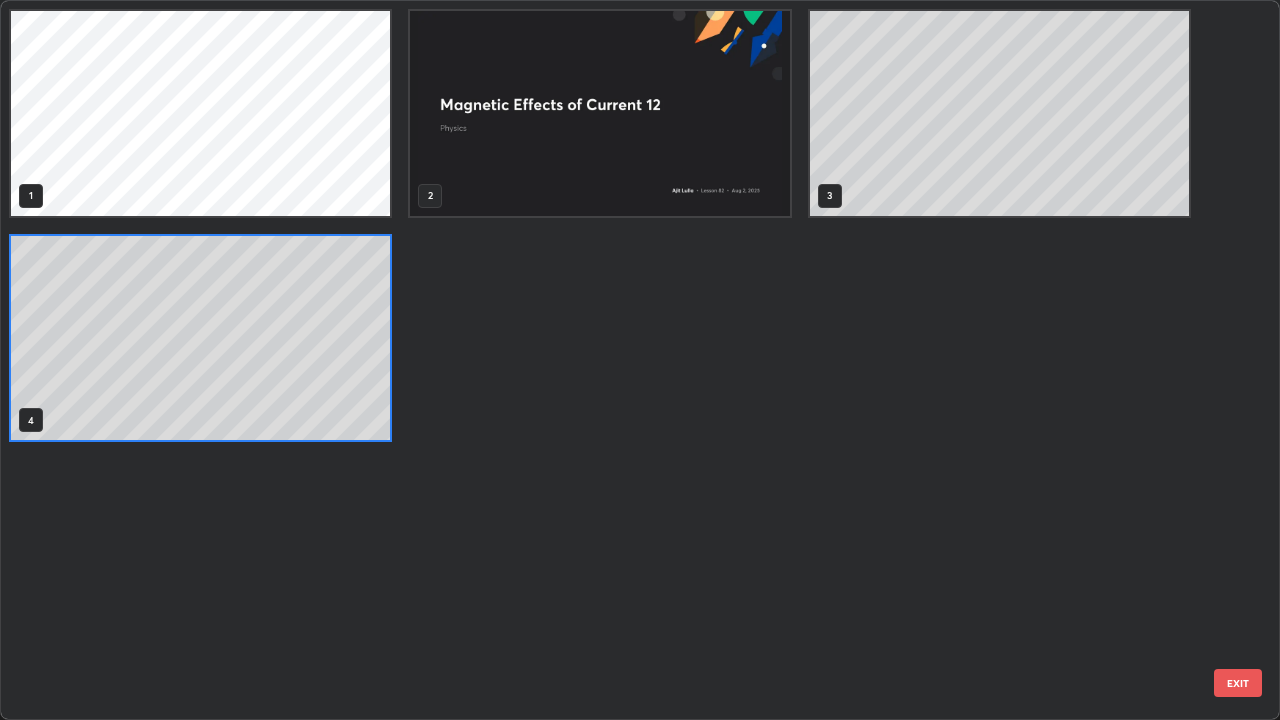 scroll, scrollTop: 7, scrollLeft: 11, axis: both 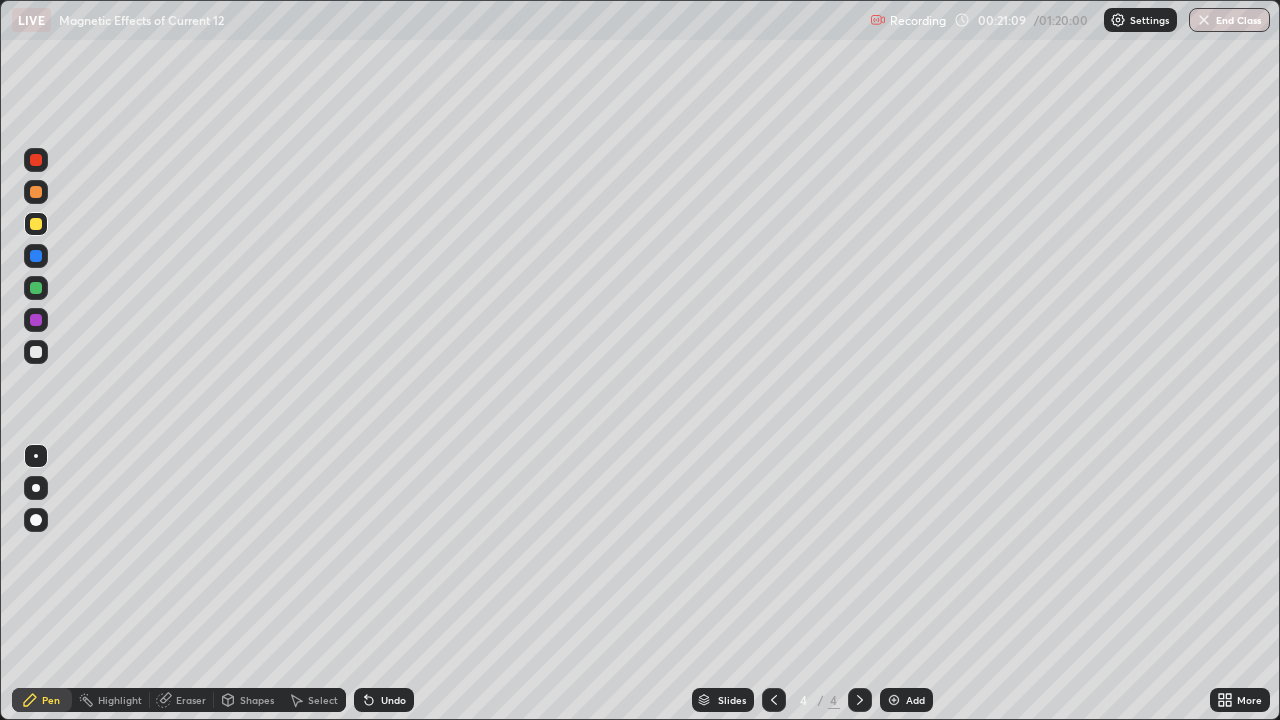 click 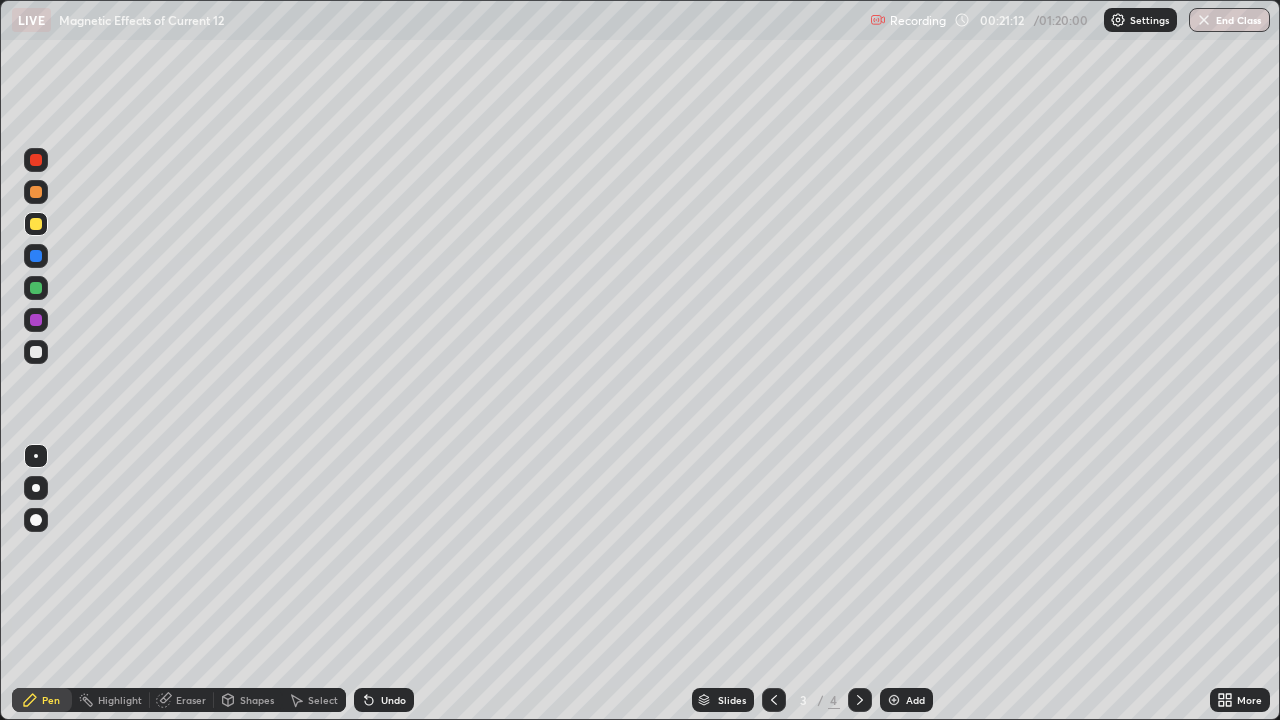 click at bounding box center [860, 700] 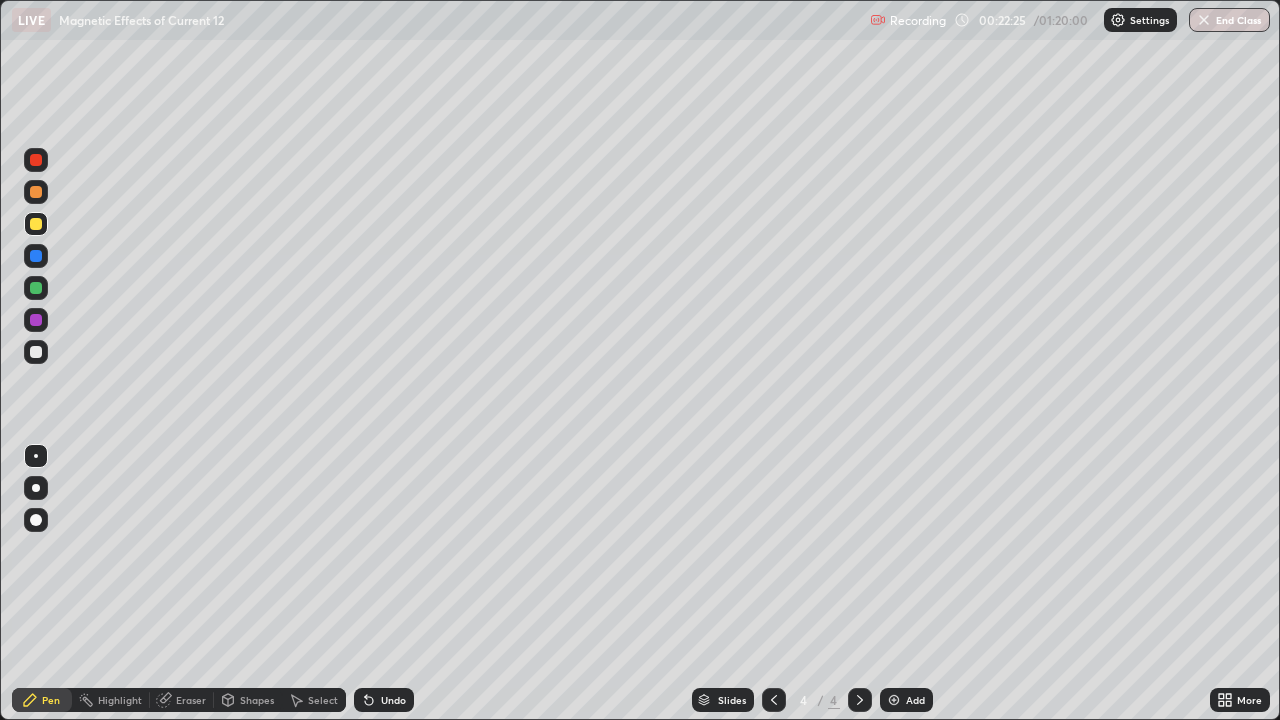 click on "Add" at bounding box center [915, 700] 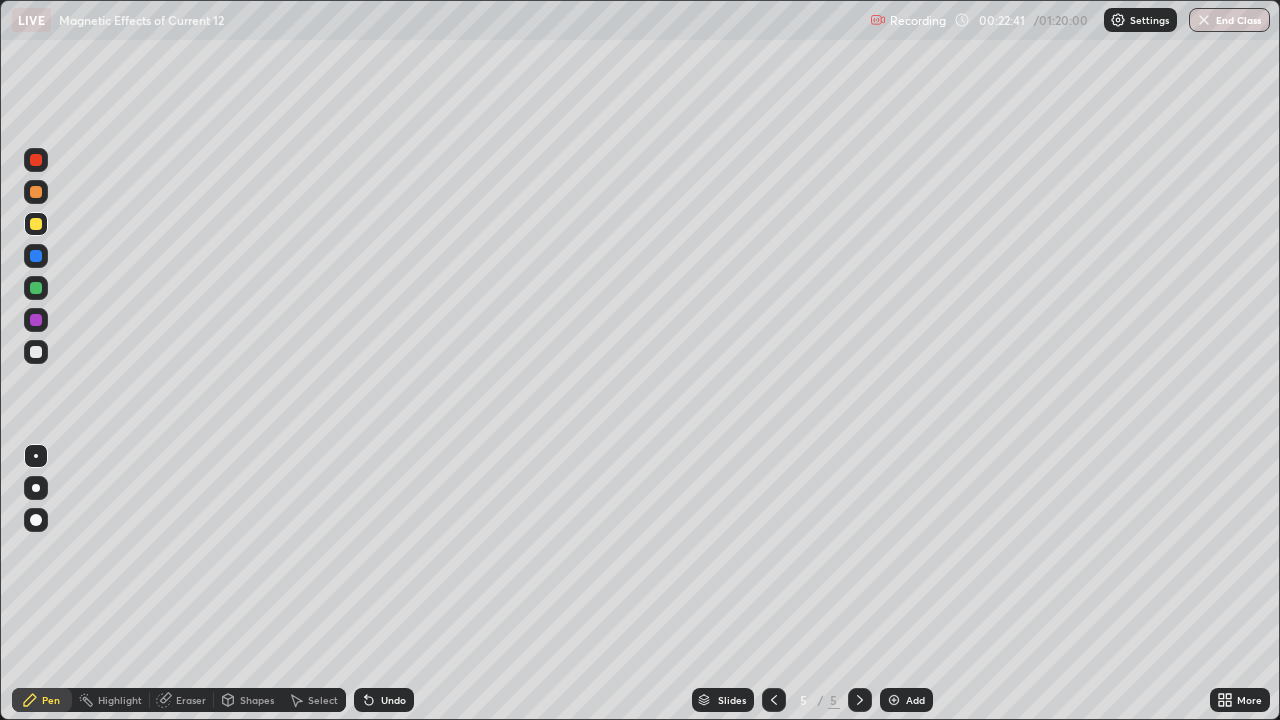 click at bounding box center [36, 352] 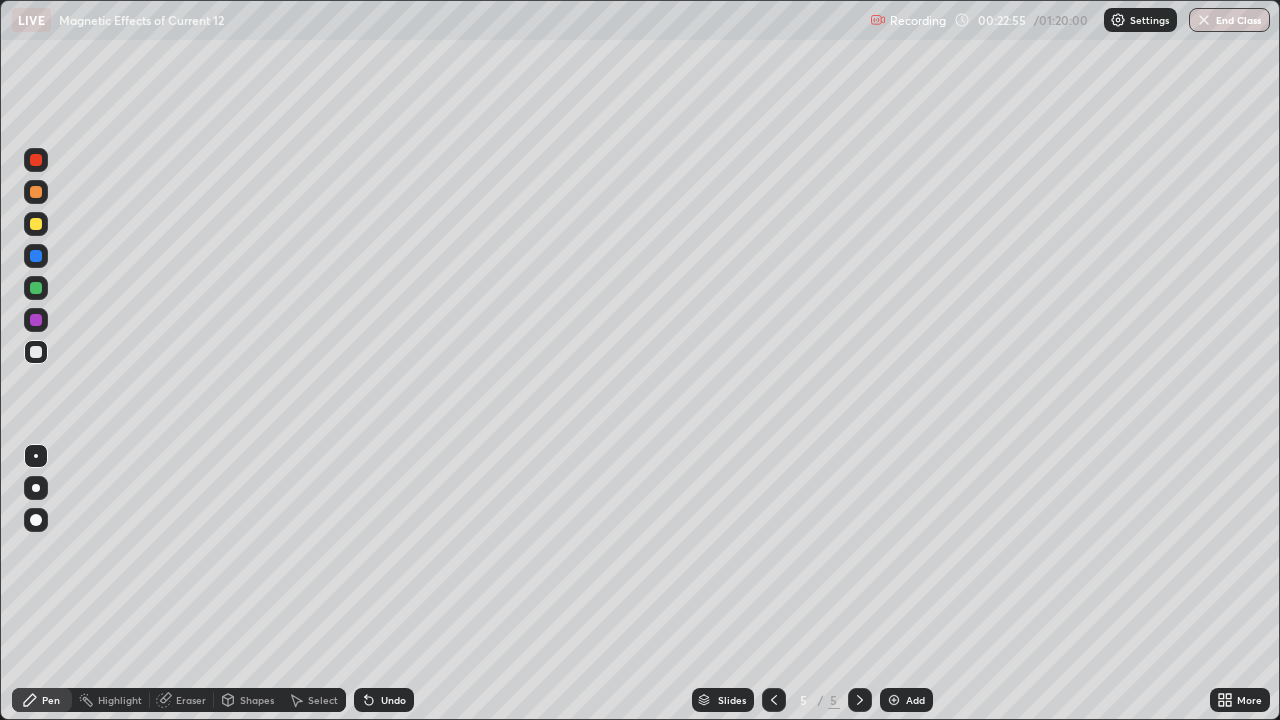 click on "Undo" at bounding box center [384, 700] 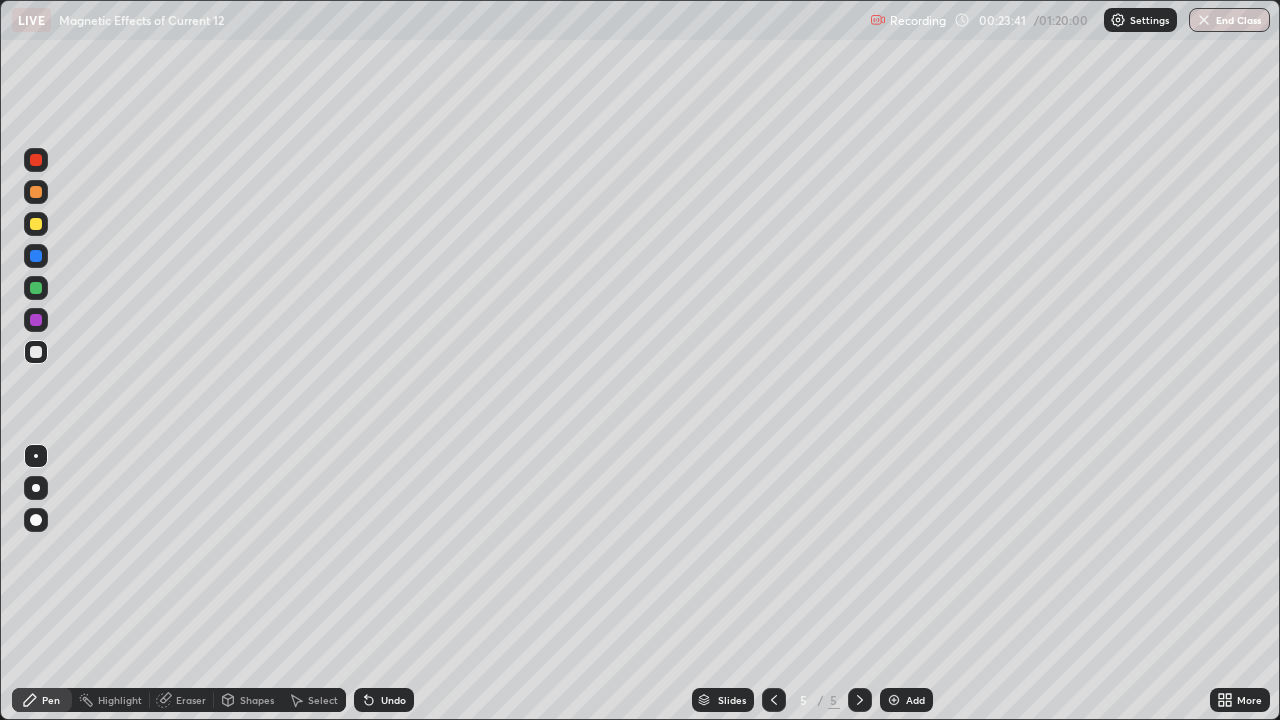 click on "Undo" at bounding box center [384, 700] 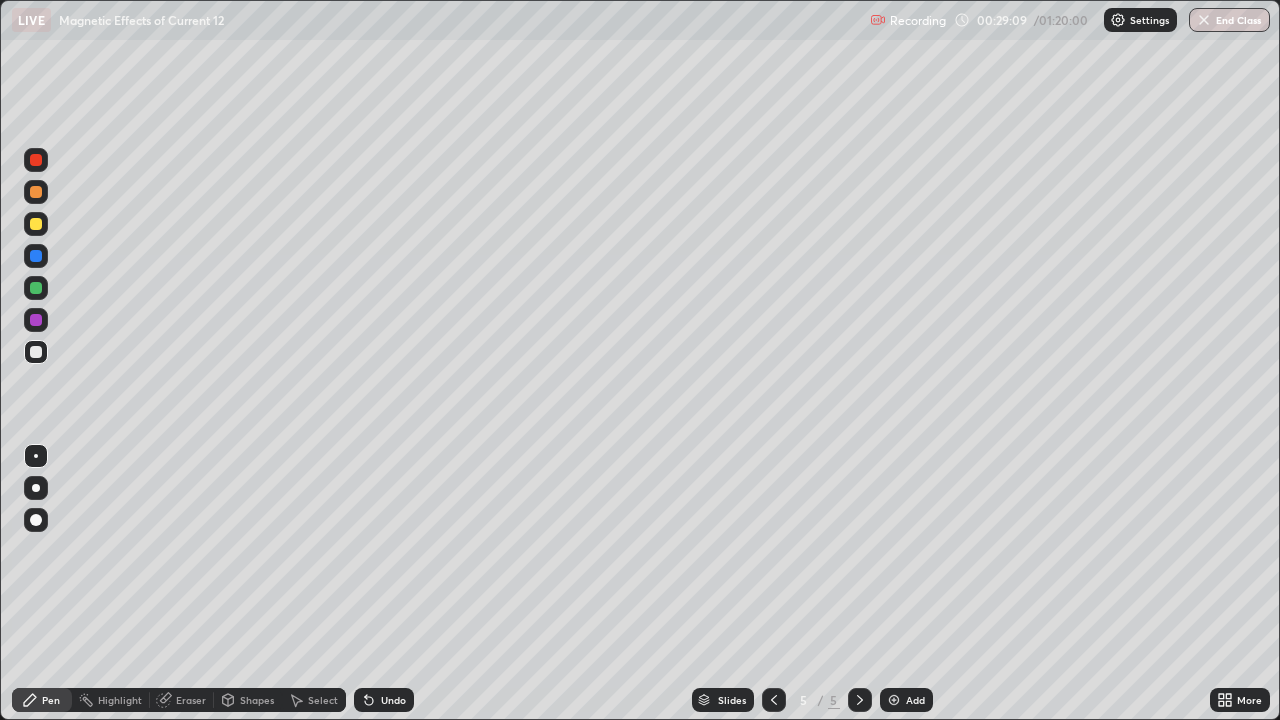 click on "Add" at bounding box center (906, 700) 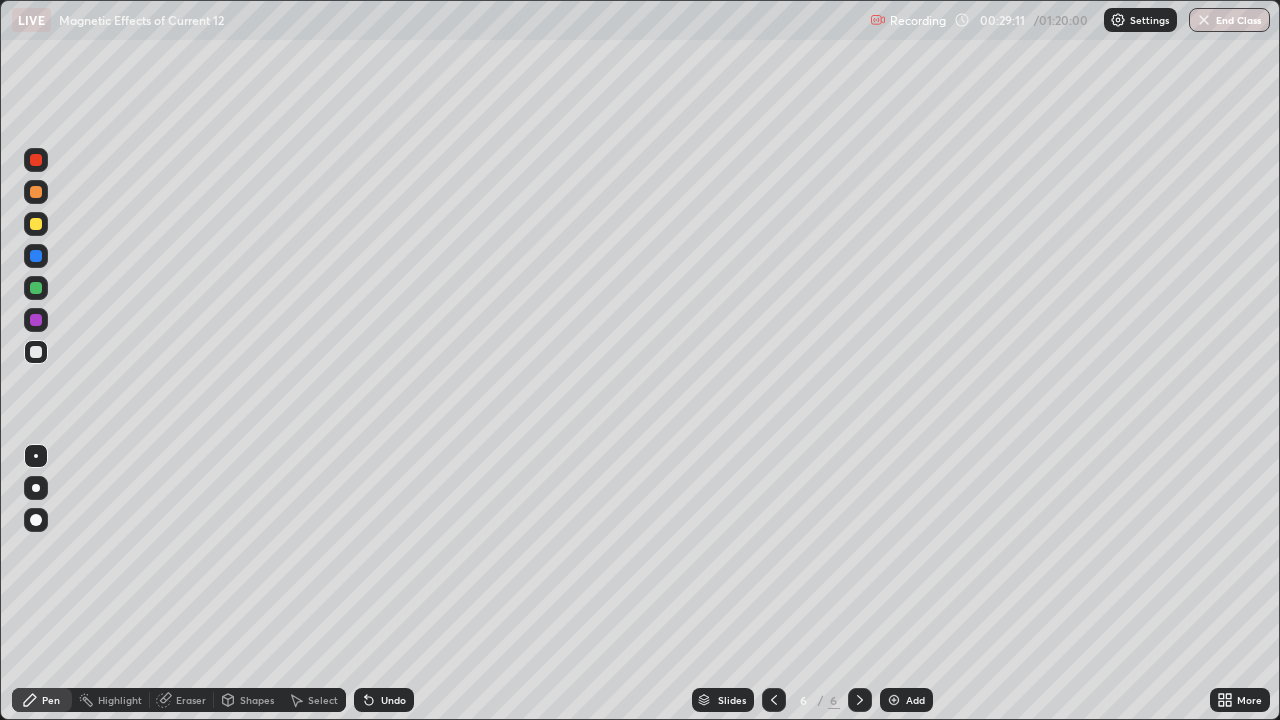 click at bounding box center [36, 224] 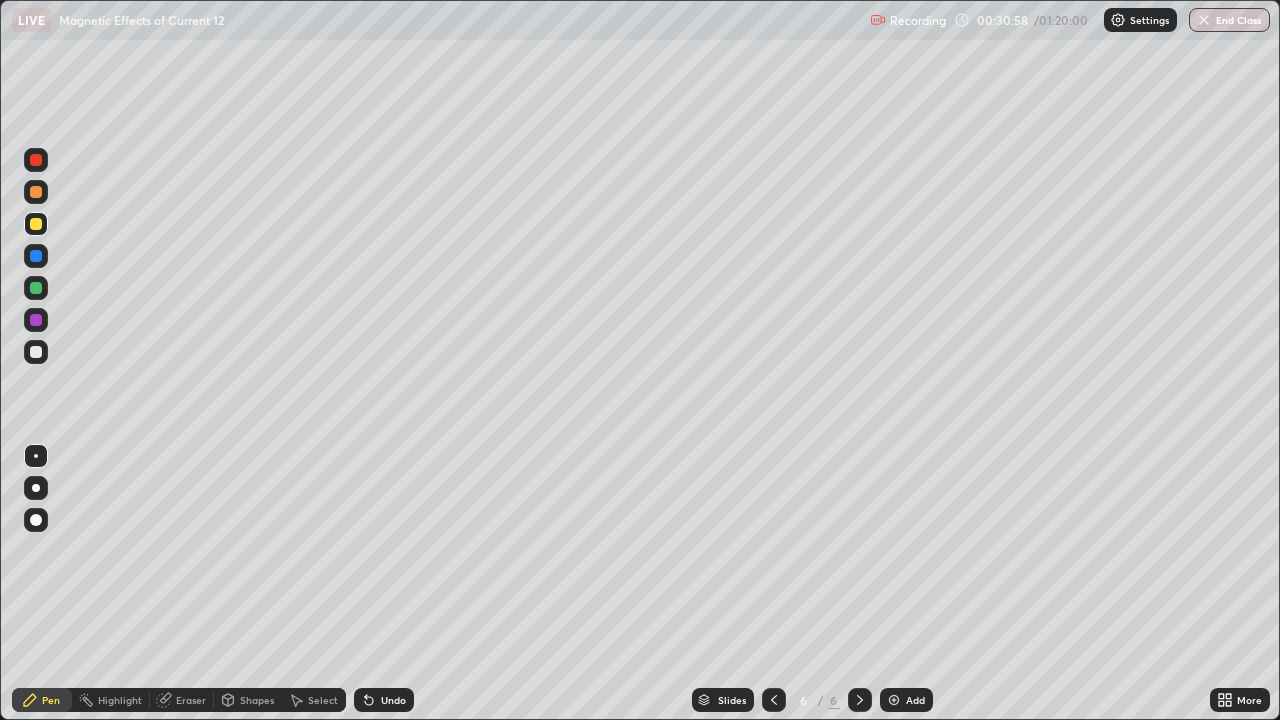 click at bounding box center [774, 700] 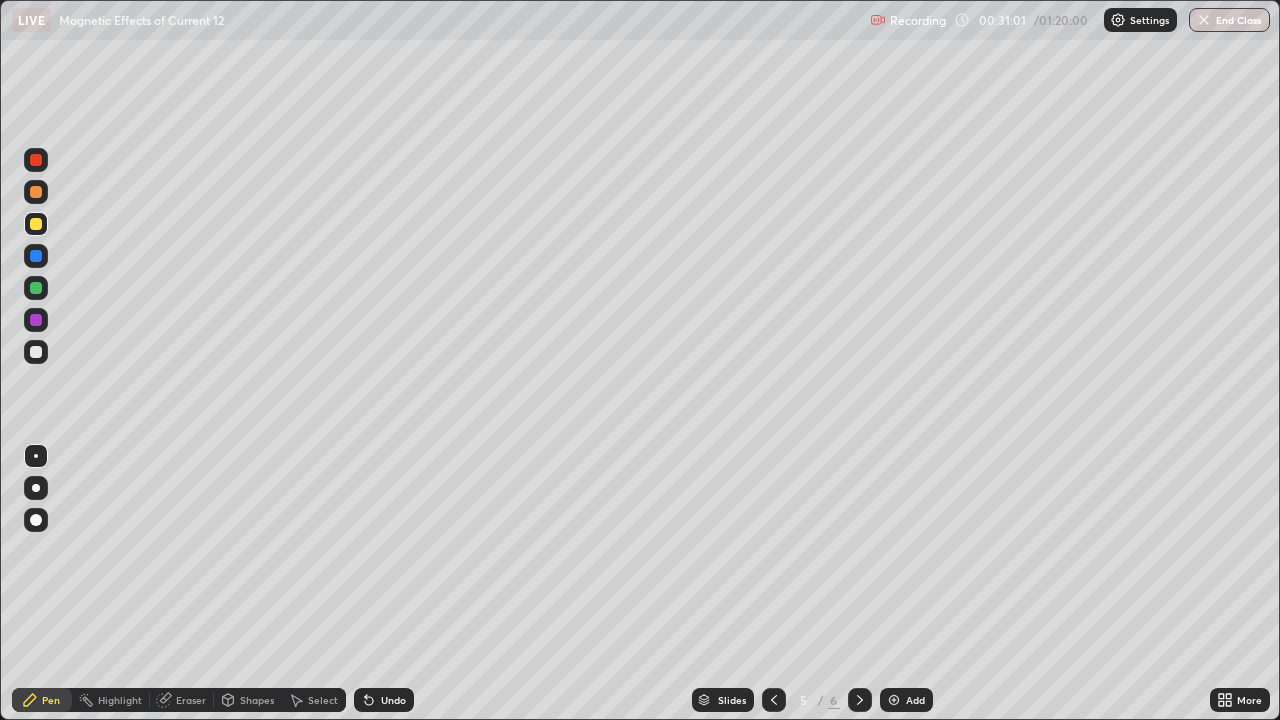 click 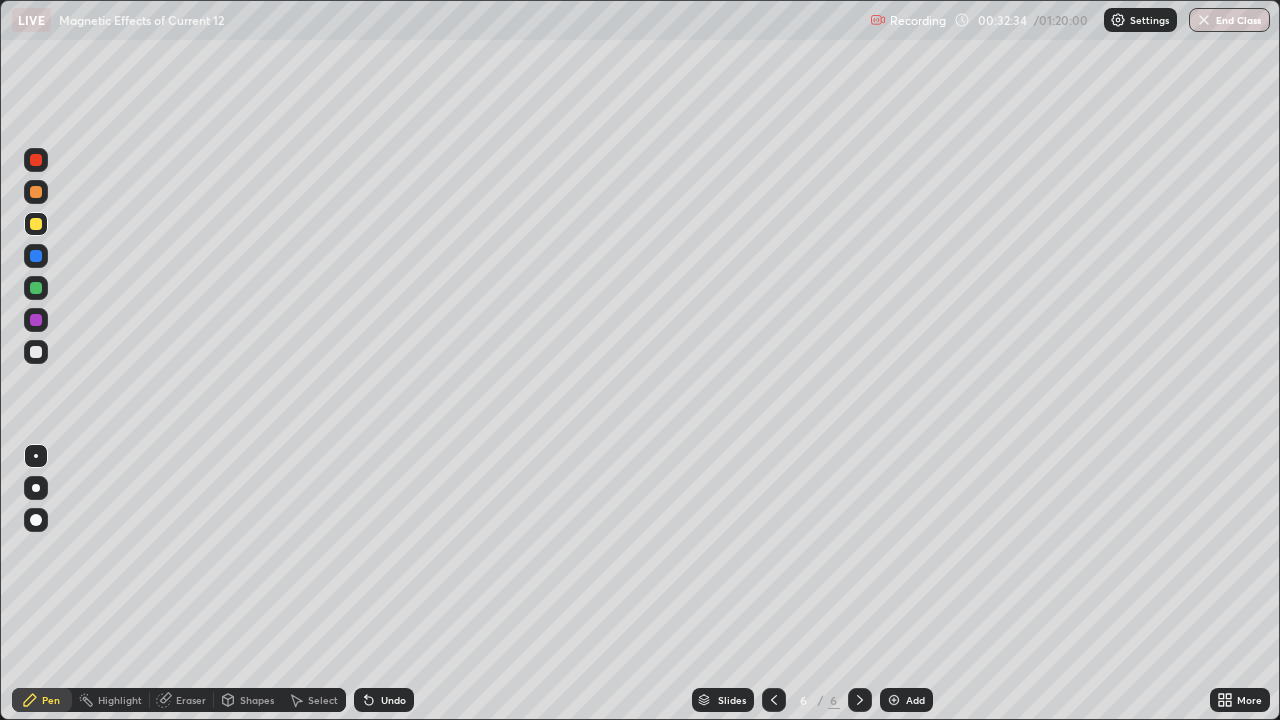 click 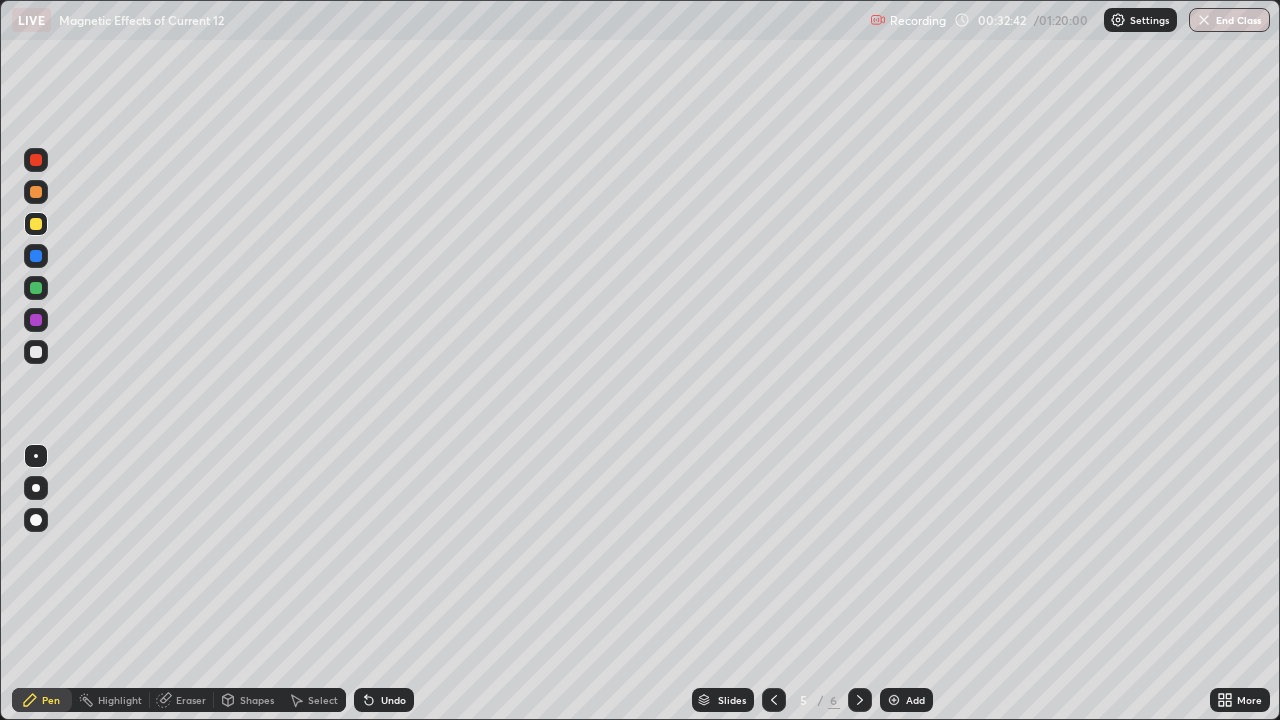 click 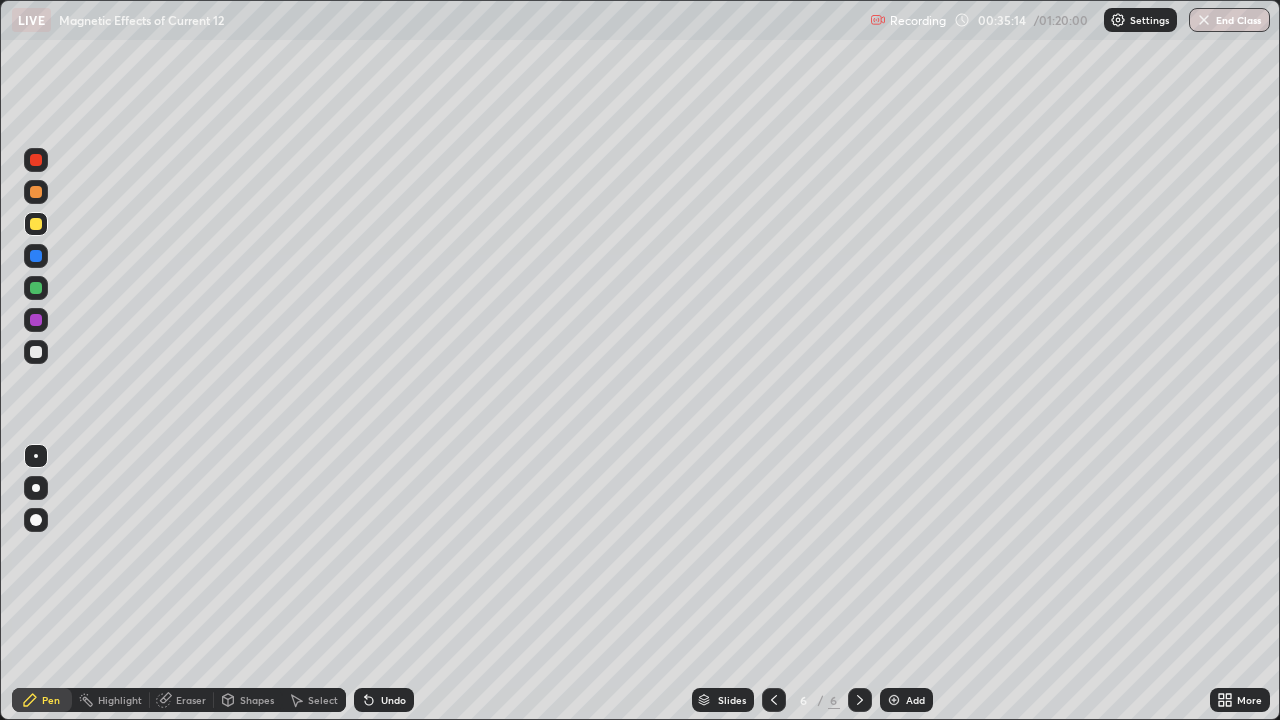 click on "Add" at bounding box center [915, 700] 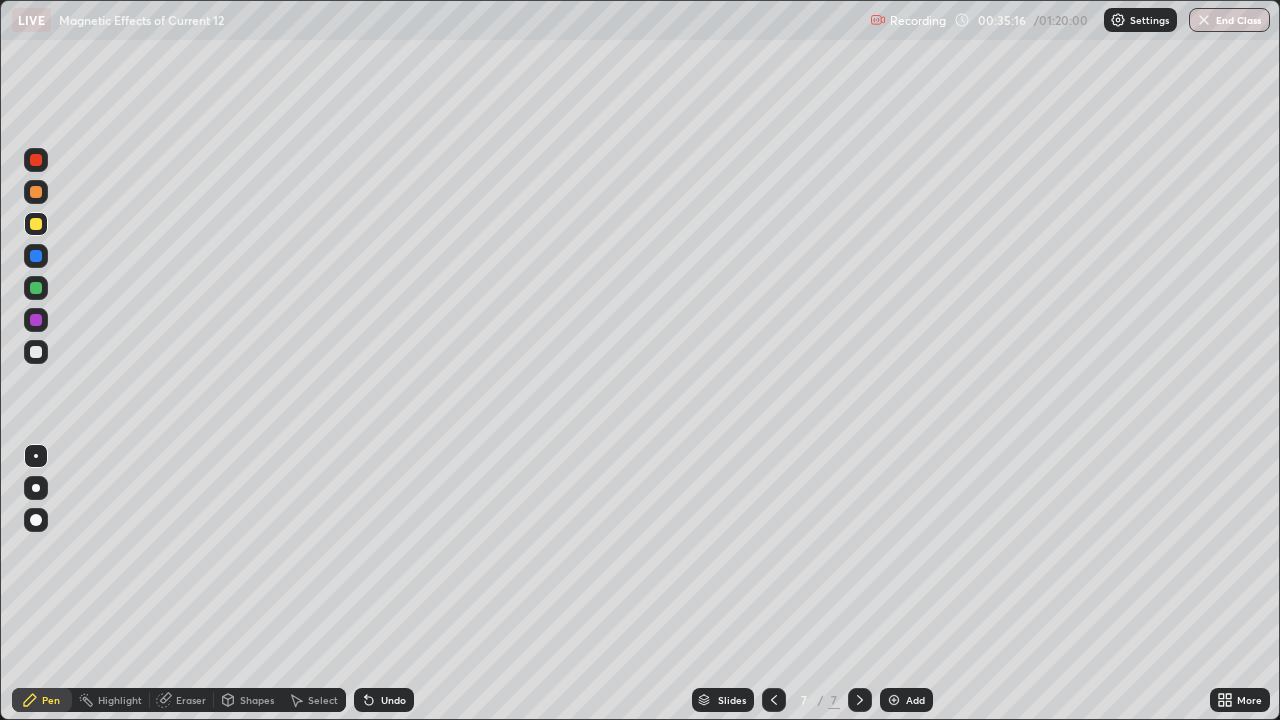 click at bounding box center (36, 352) 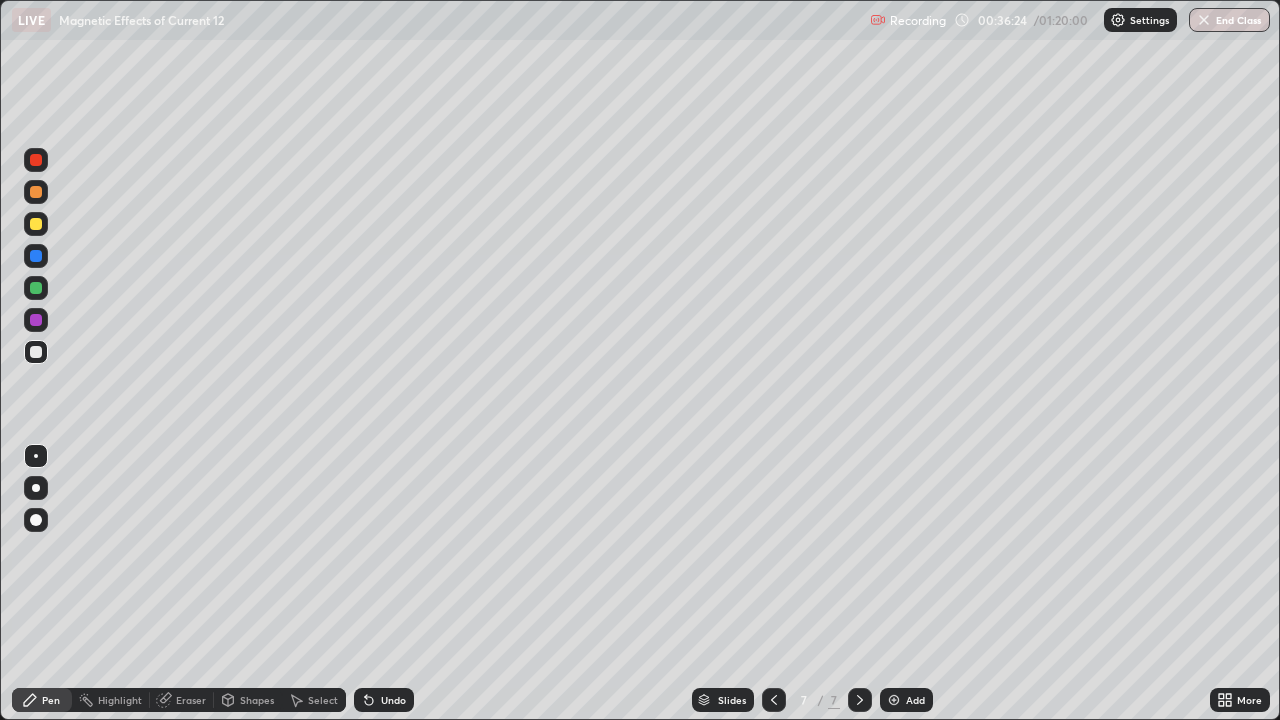 click on "Eraser" at bounding box center (191, 700) 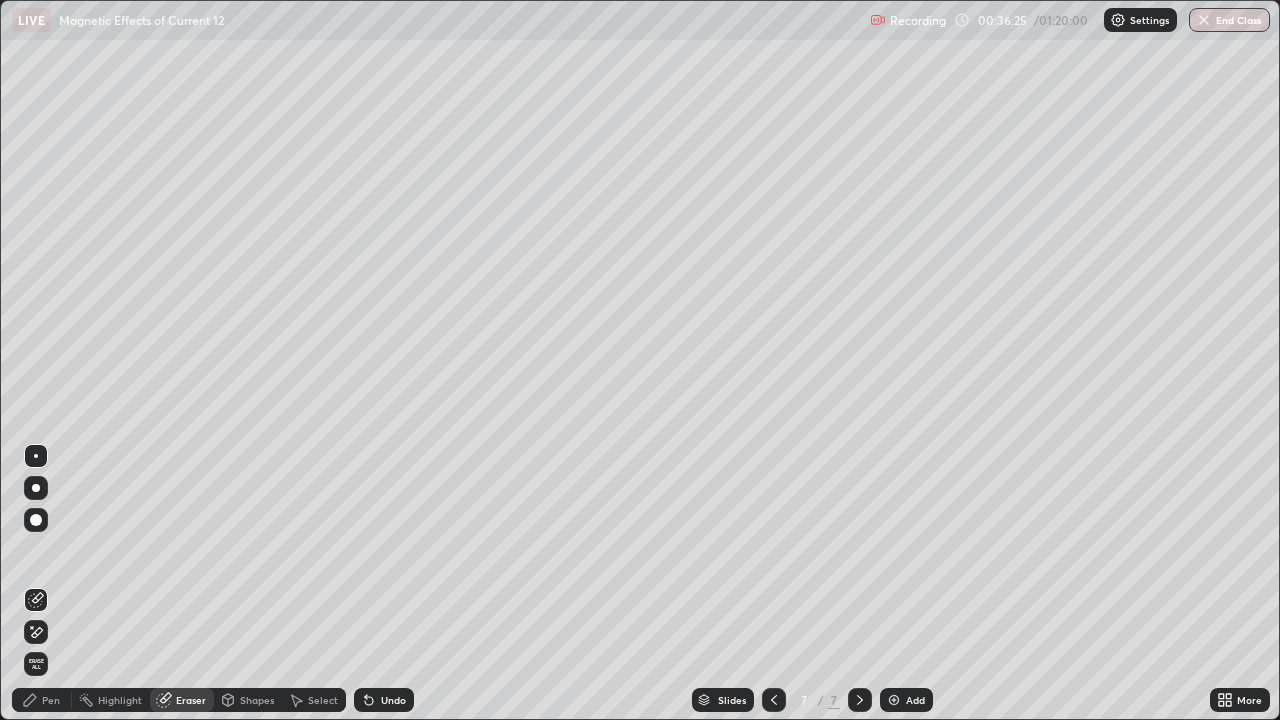click on "Erase all" at bounding box center (36, 664) 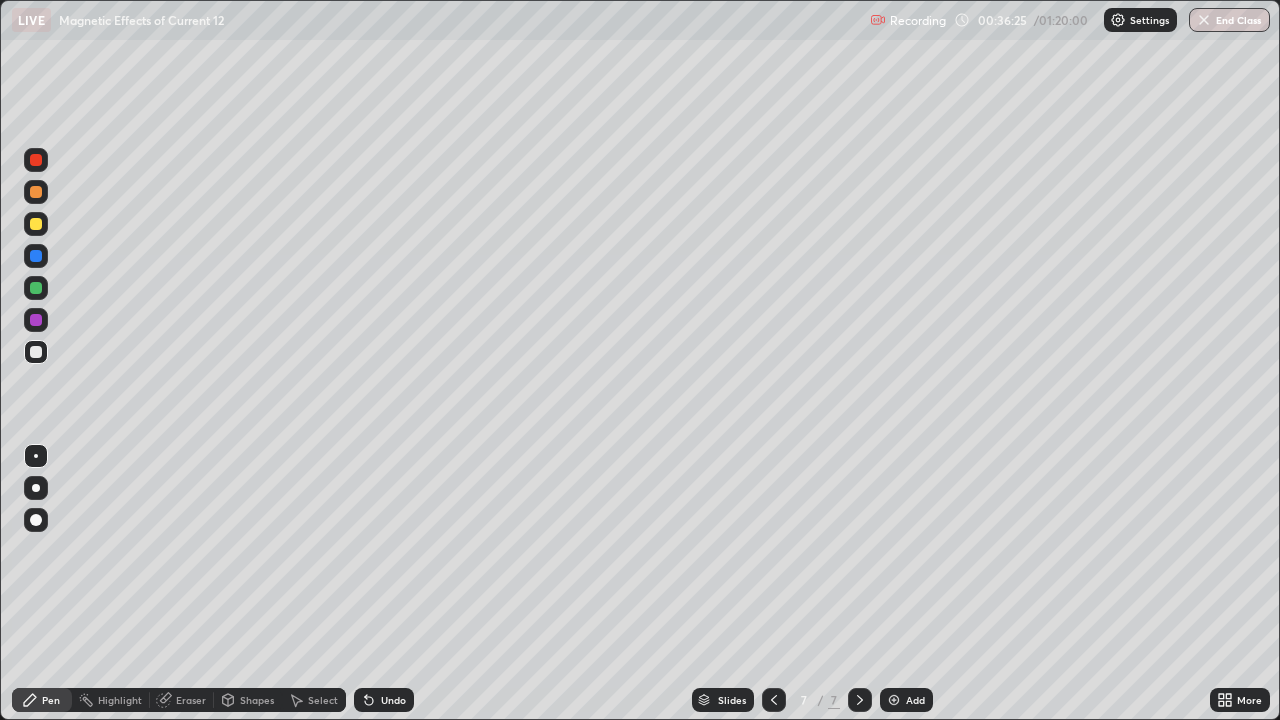 click on "Pen" at bounding box center (42, 700) 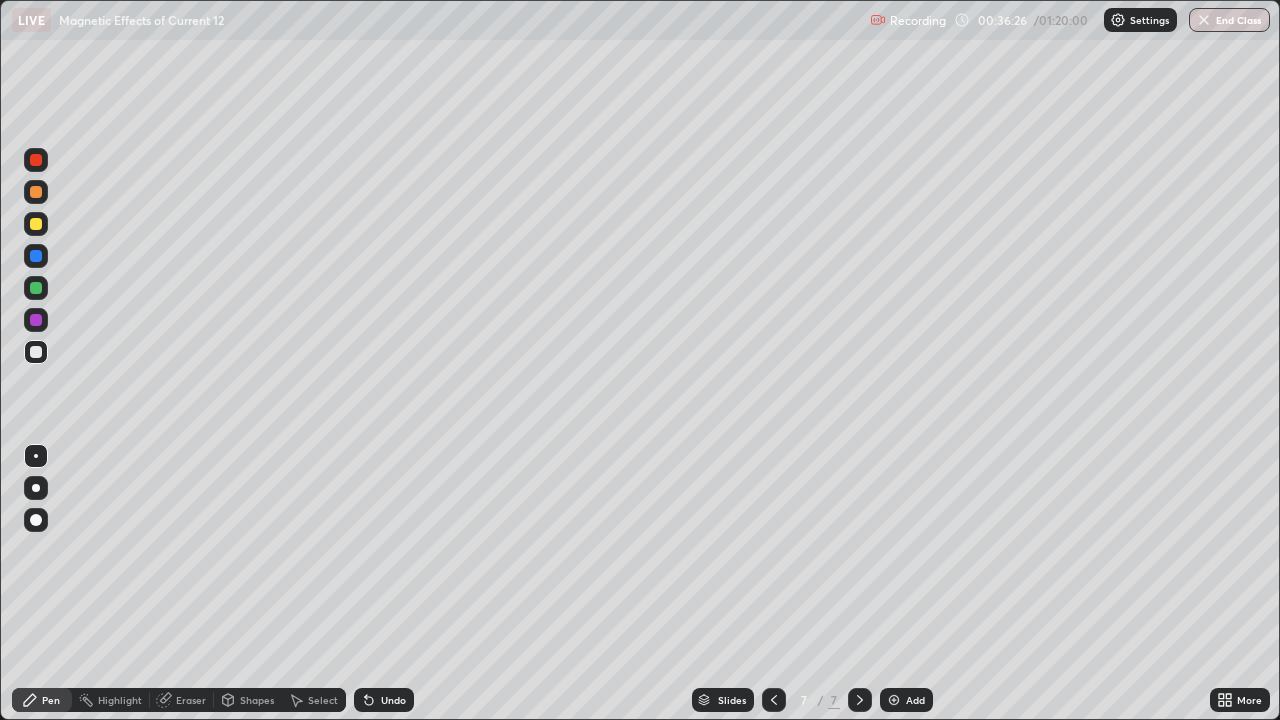 click at bounding box center (36, 224) 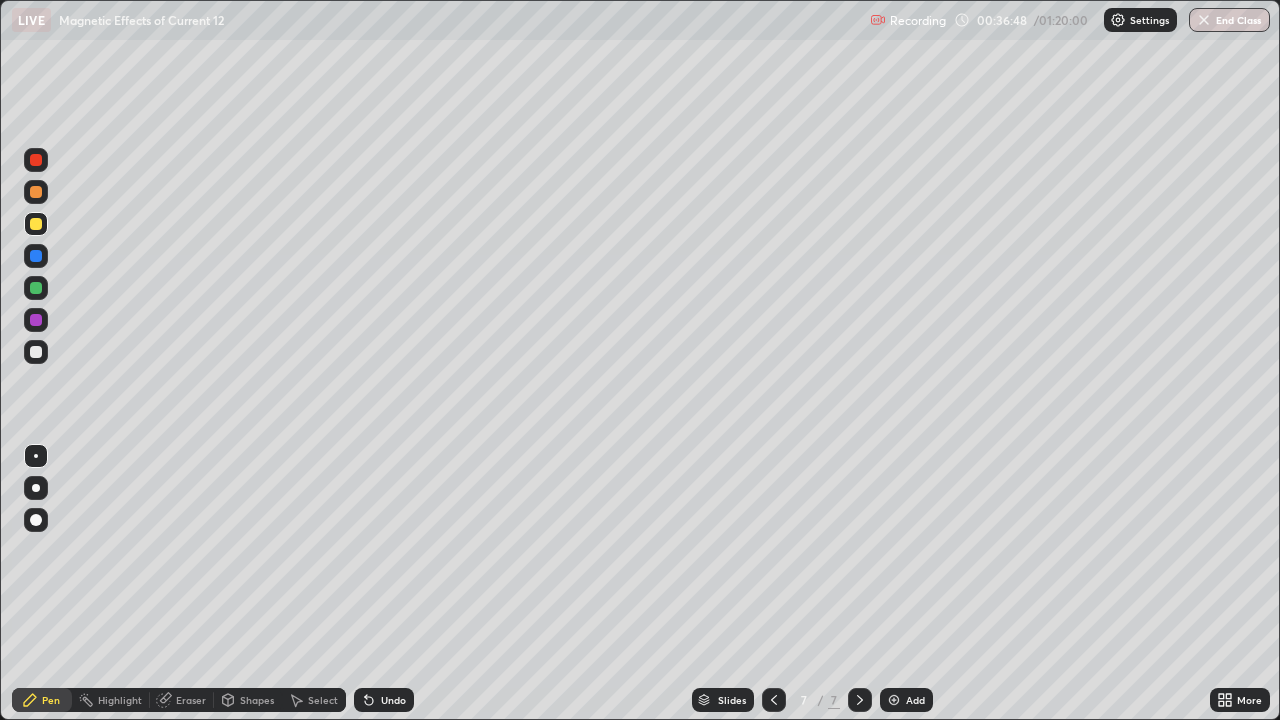 click at bounding box center [36, 352] 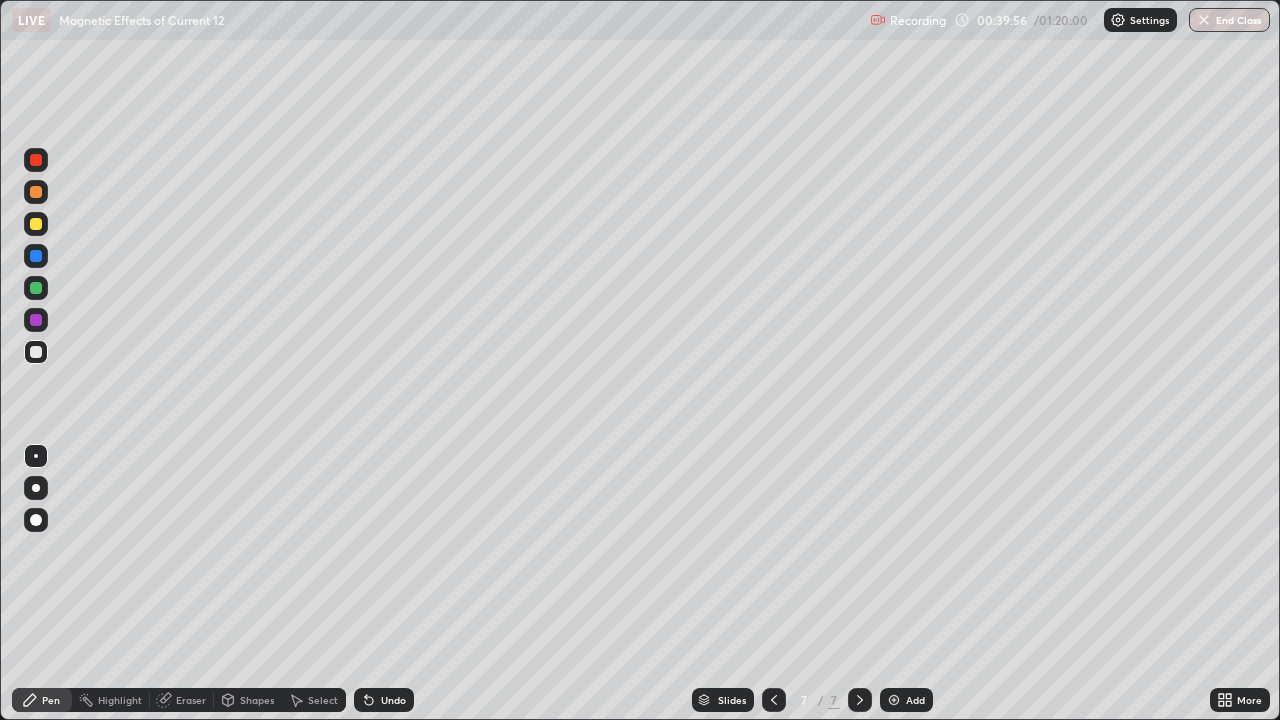 click on "Eraser" at bounding box center (182, 700) 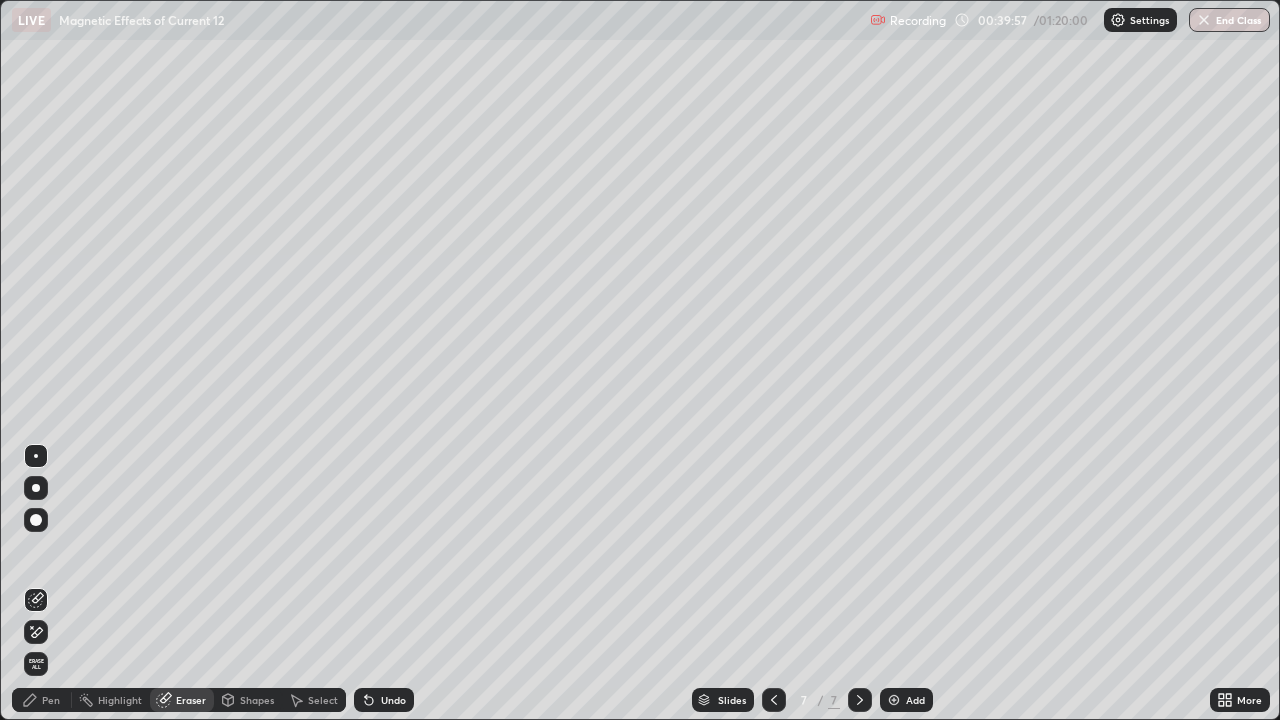 click at bounding box center [36, 632] 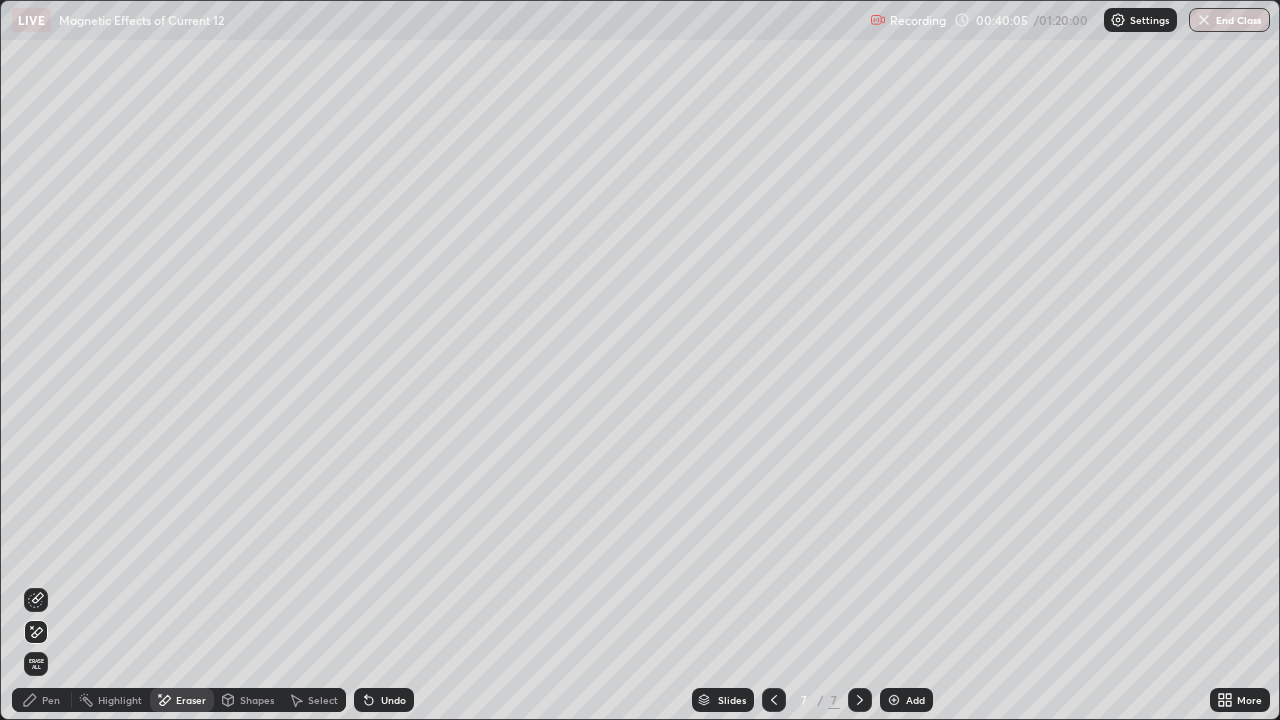 click on "Pen" at bounding box center [51, 700] 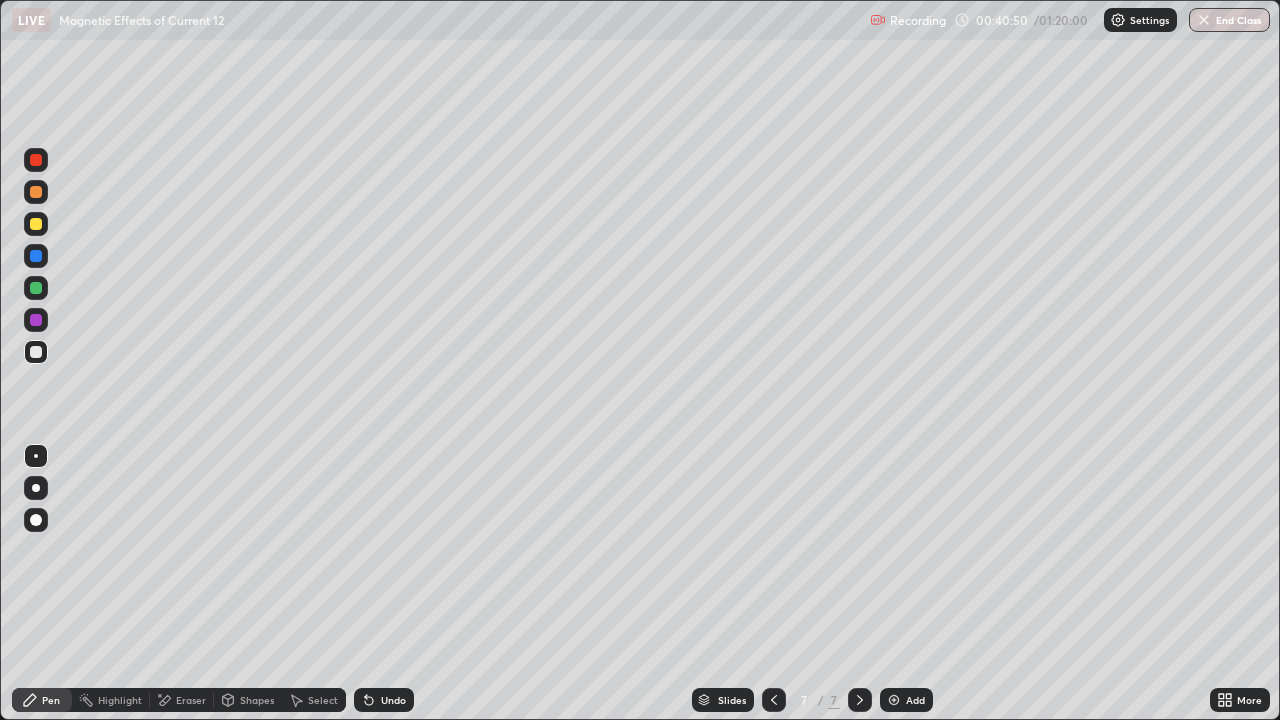 click on "Undo" at bounding box center (393, 700) 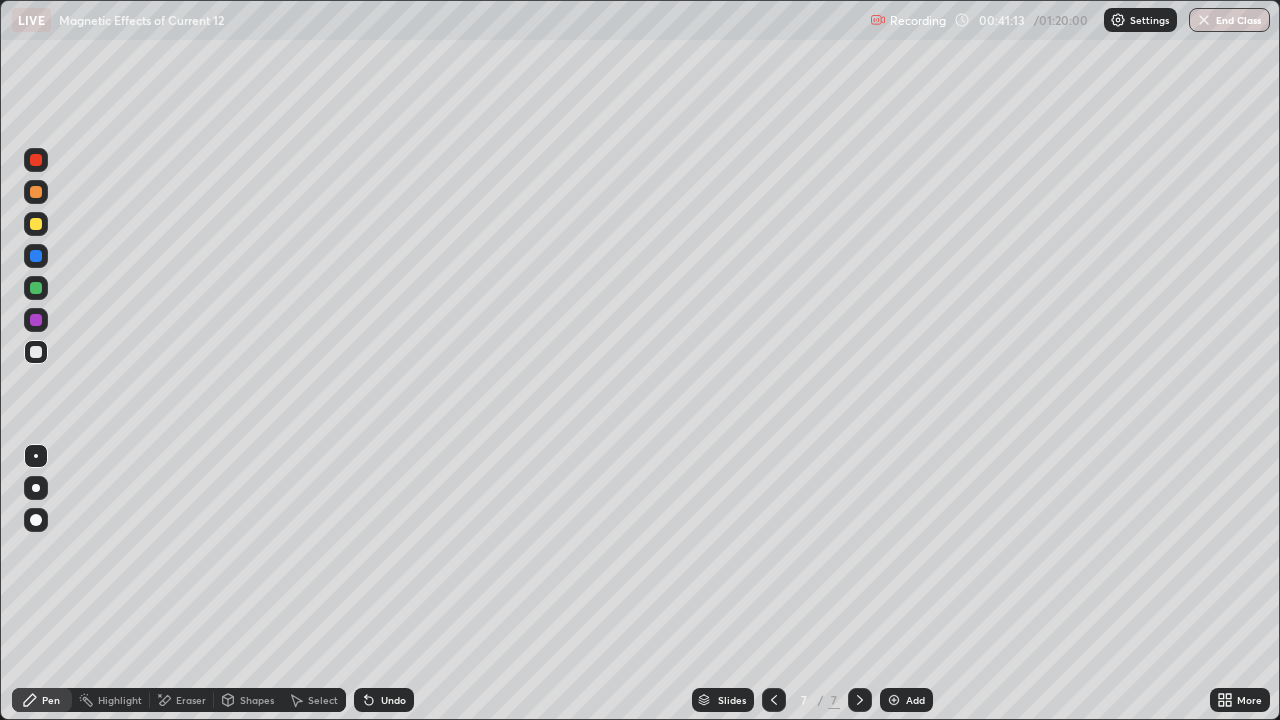 click on "Eraser" at bounding box center [191, 700] 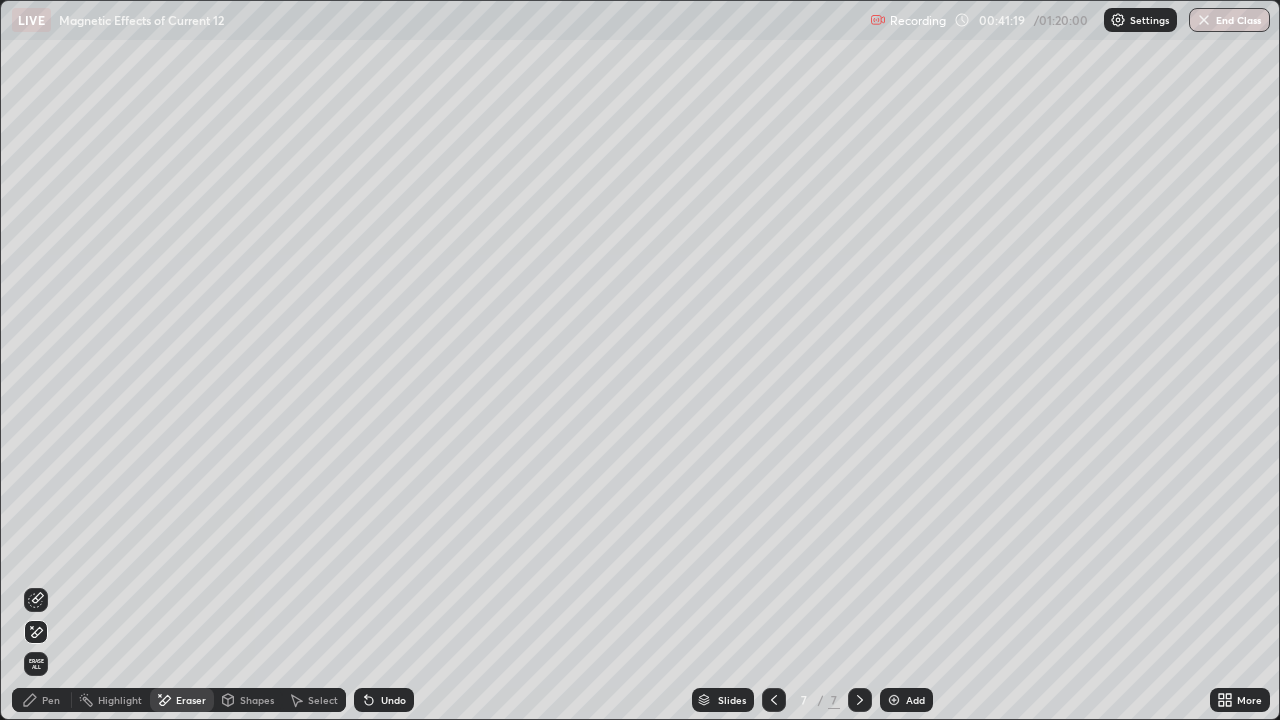 click on "Pen" at bounding box center [51, 700] 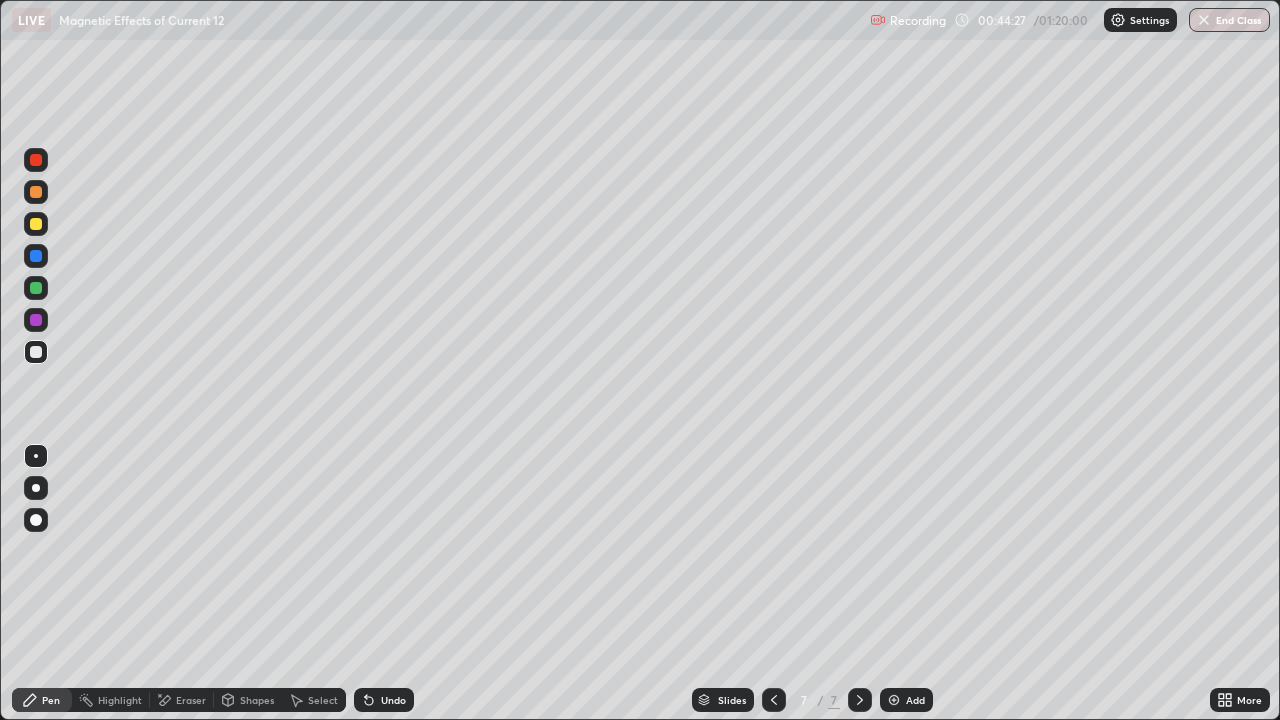 click on "Add" at bounding box center [915, 700] 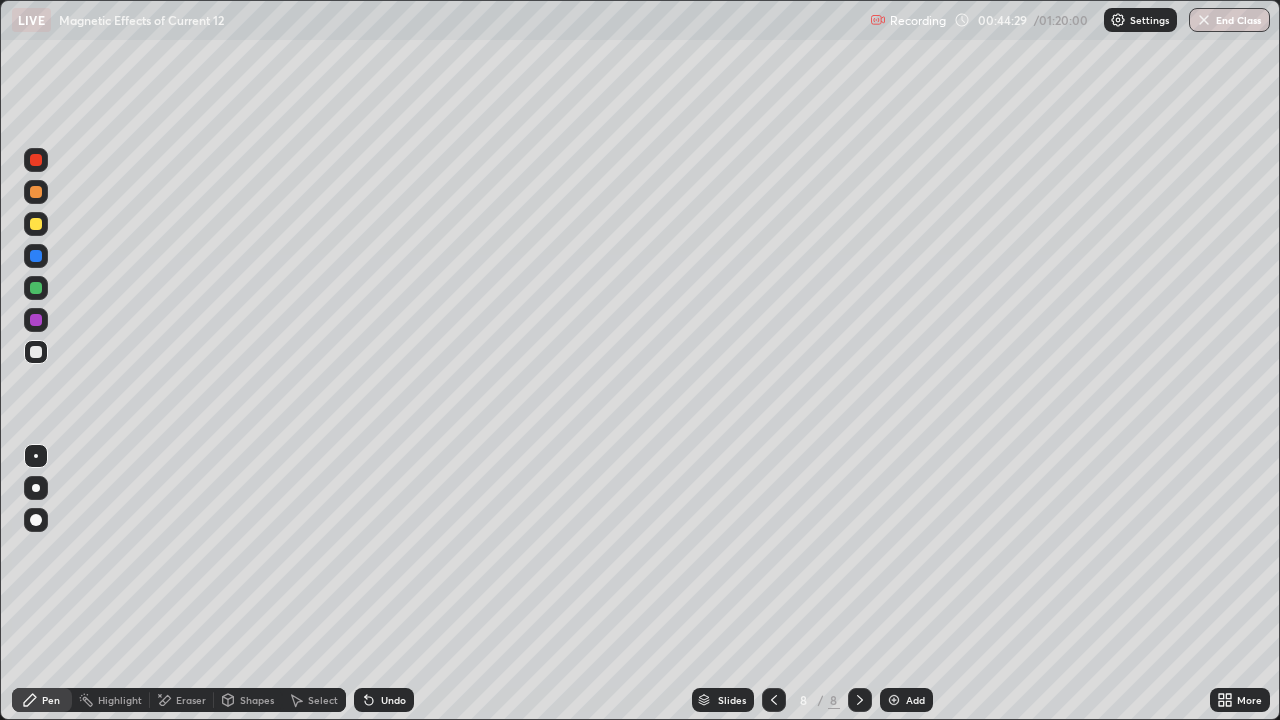 click at bounding box center [36, 288] 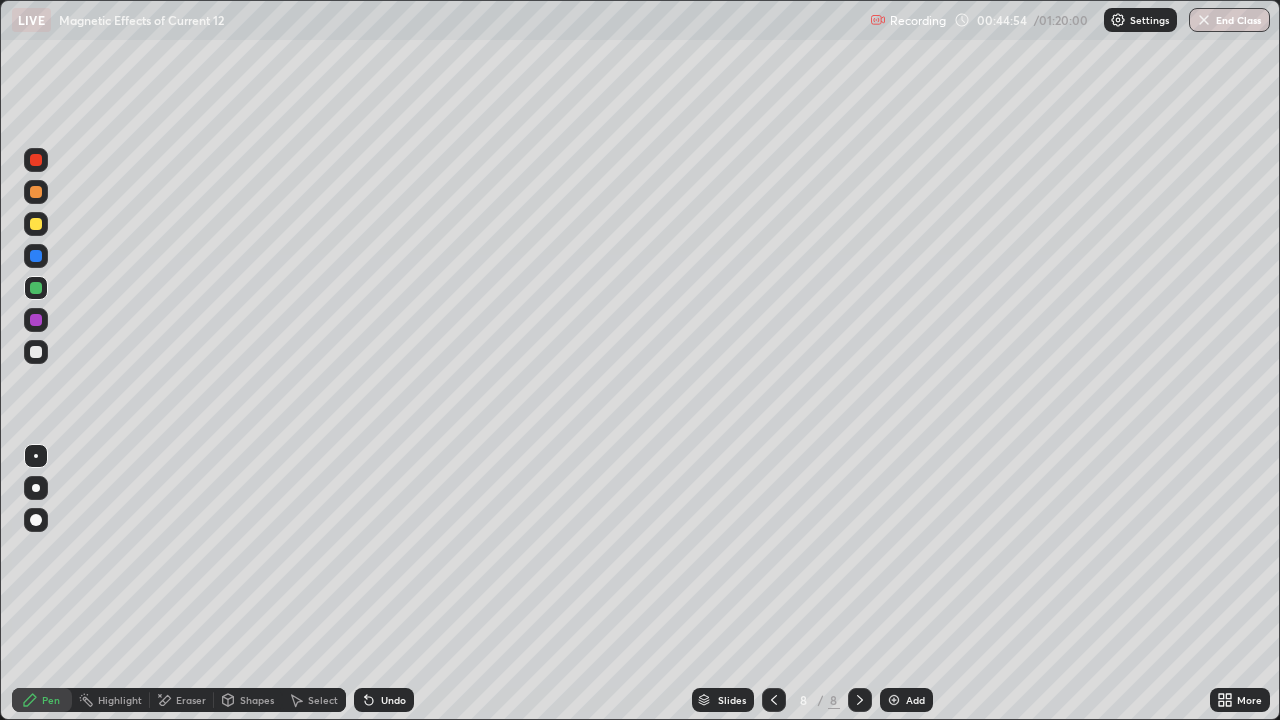 click at bounding box center (36, 352) 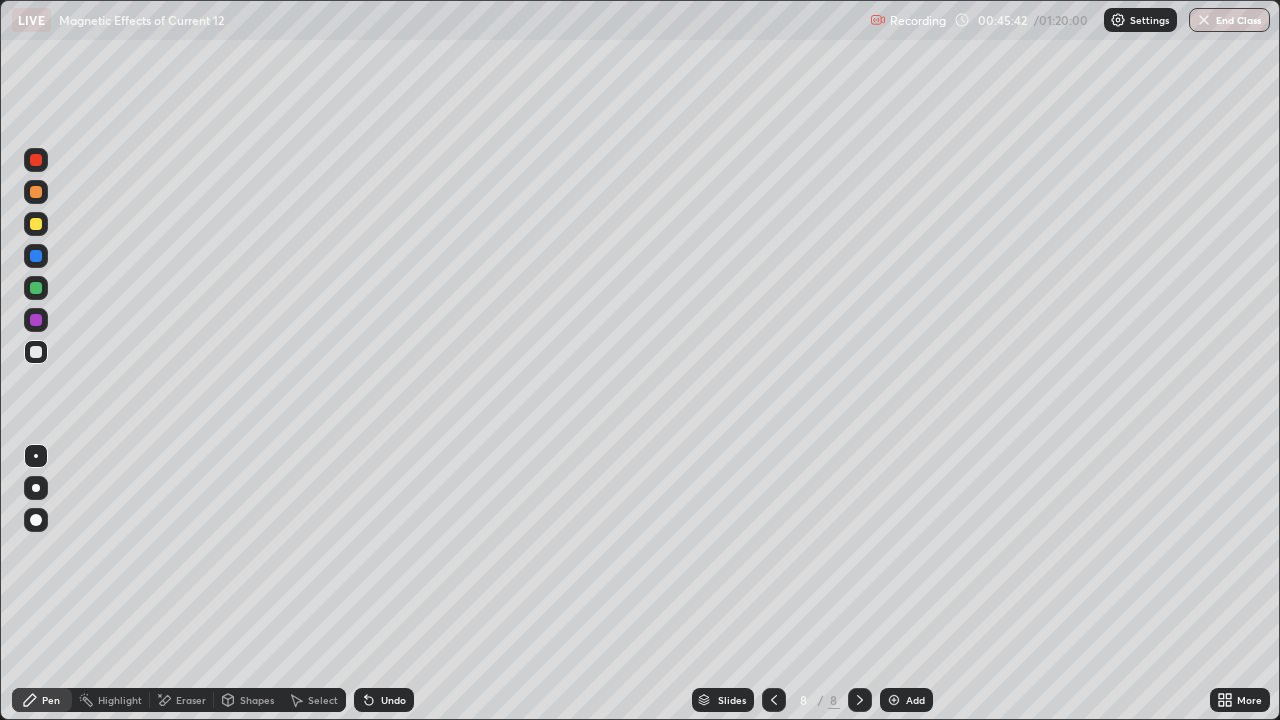 click at bounding box center [36, 224] 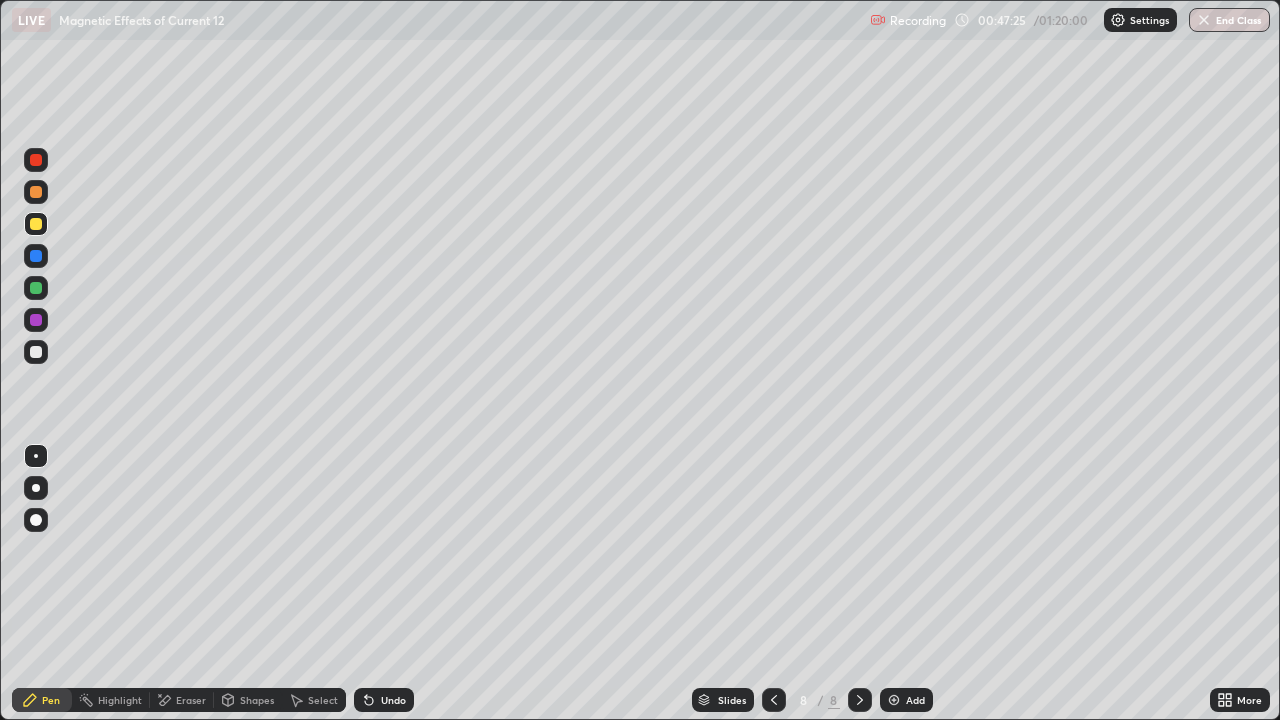click at bounding box center (36, 352) 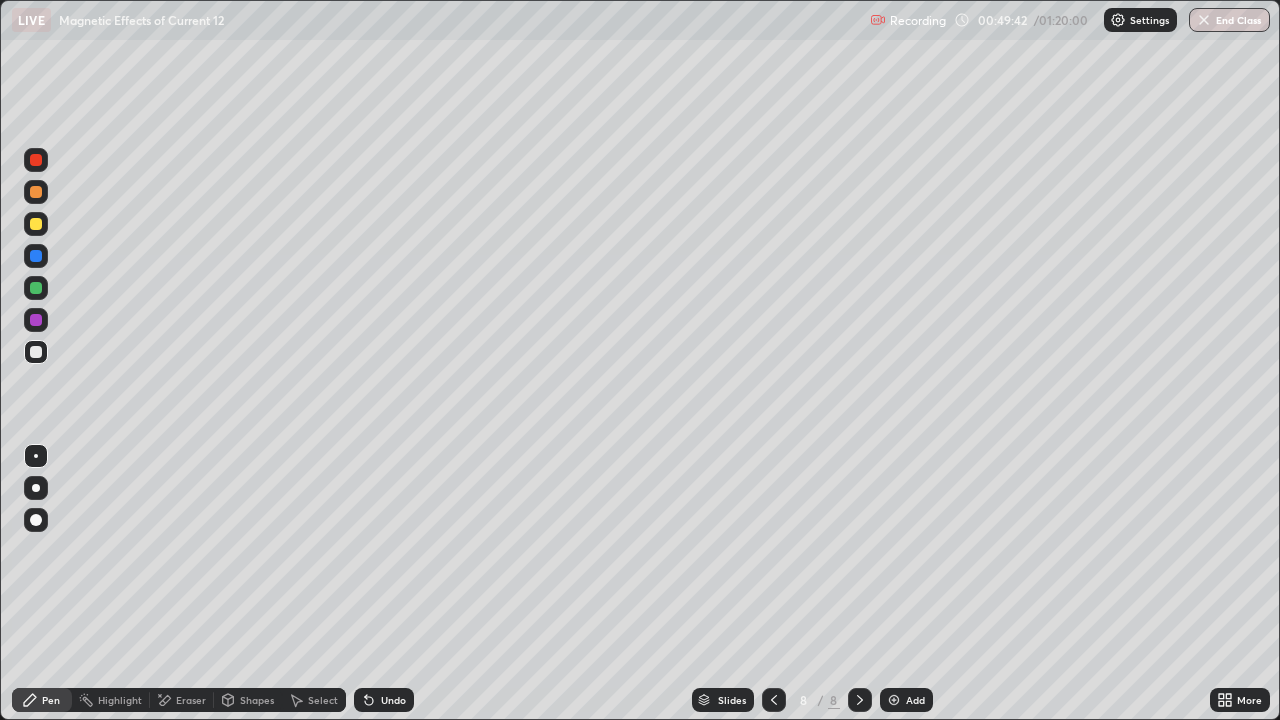 click on "Add" at bounding box center (915, 700) 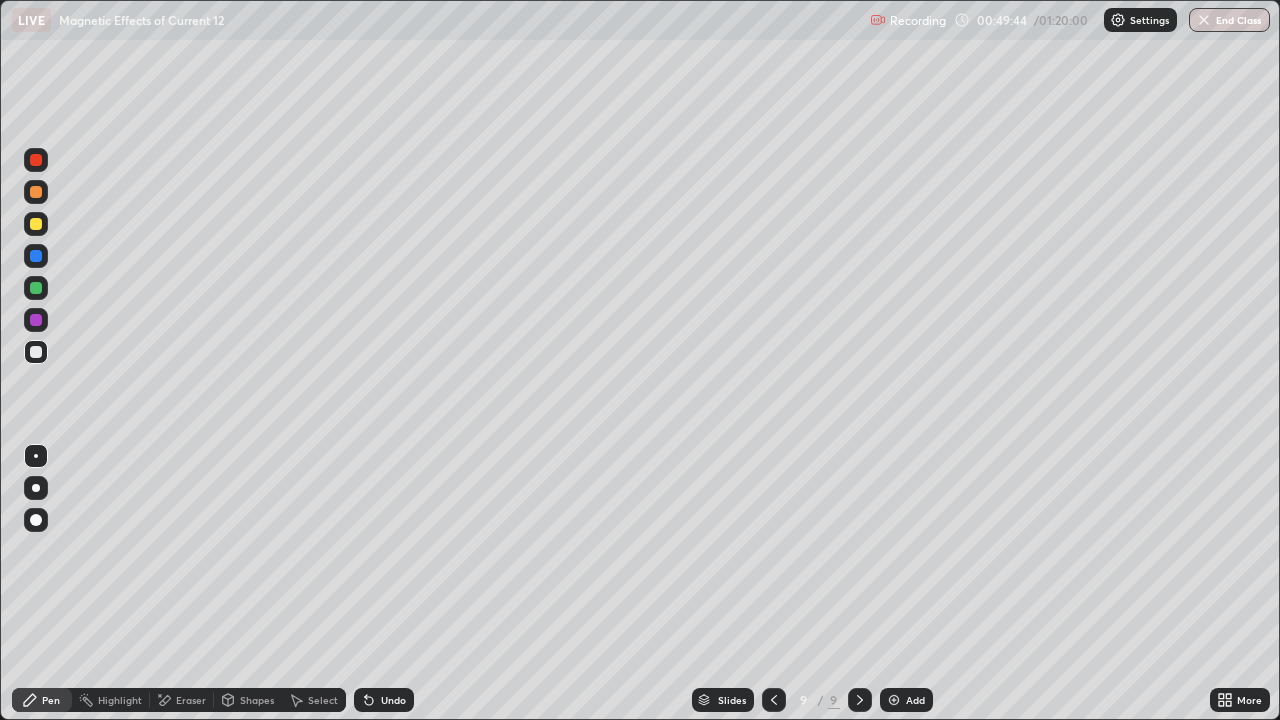click at bounding box center [36, 224] 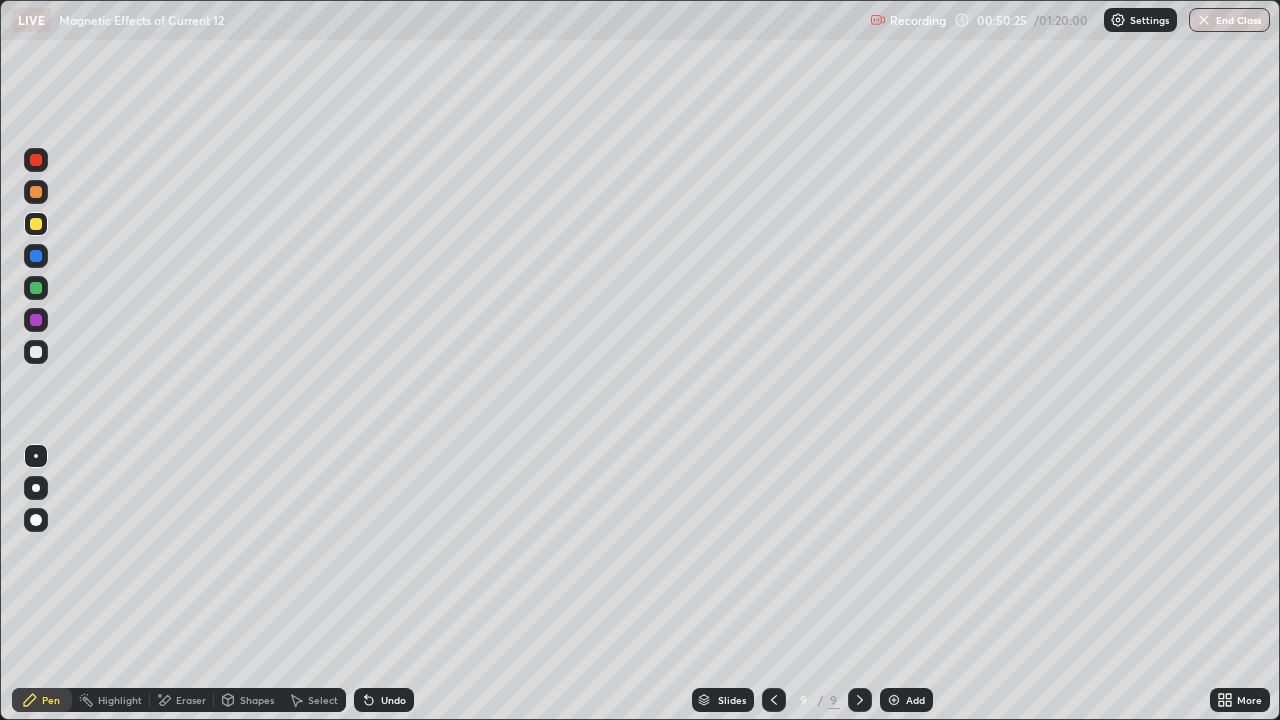 click at bounding box center (36, 352) 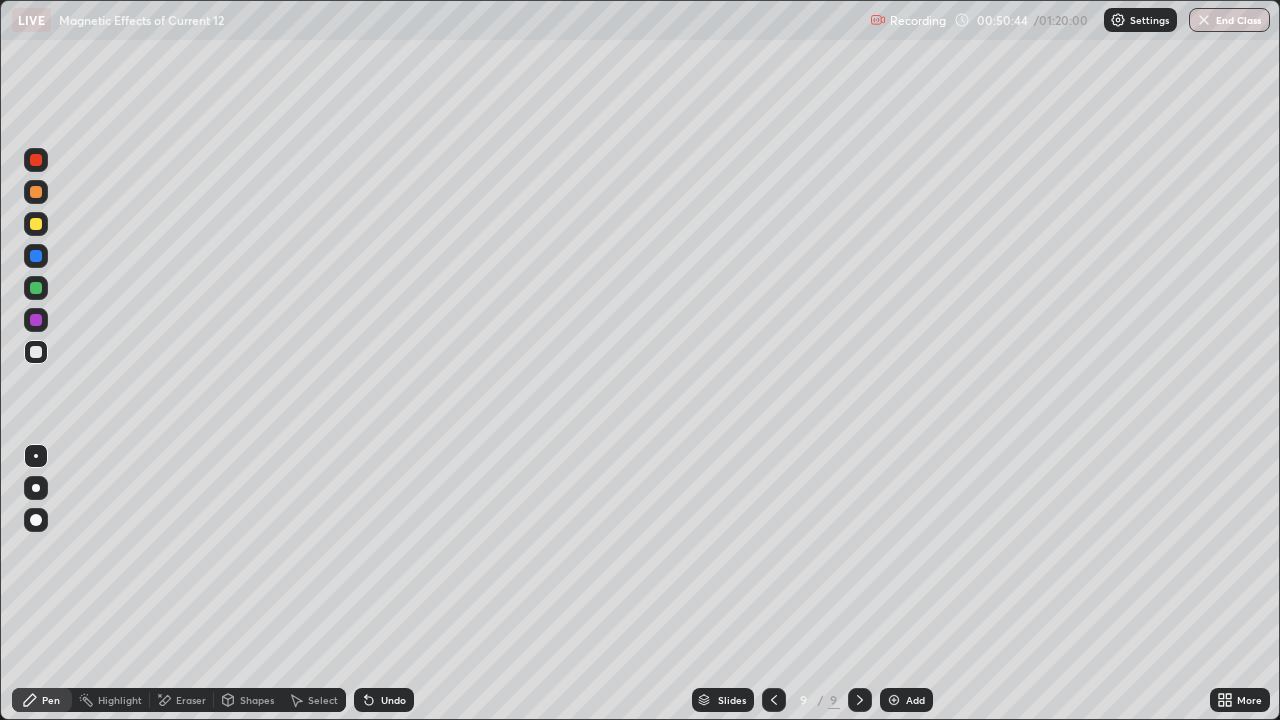 click on "Eraser" at bounding box center (191, 700) 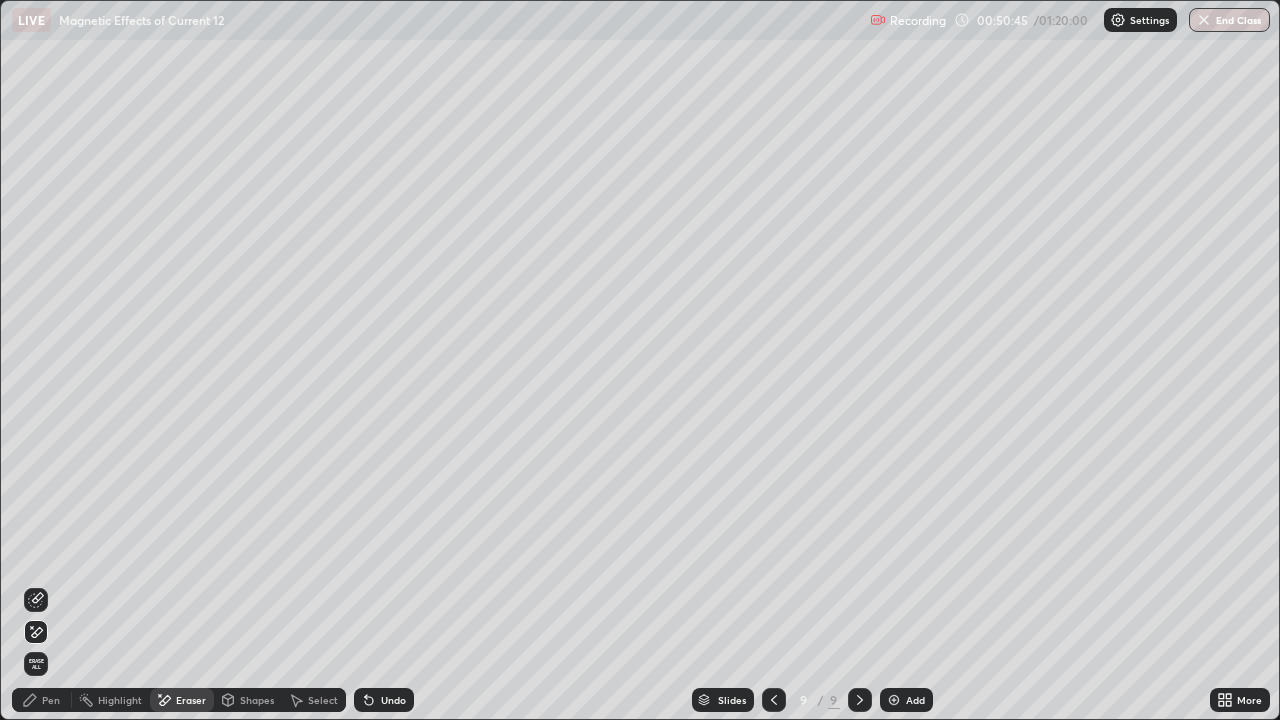 click 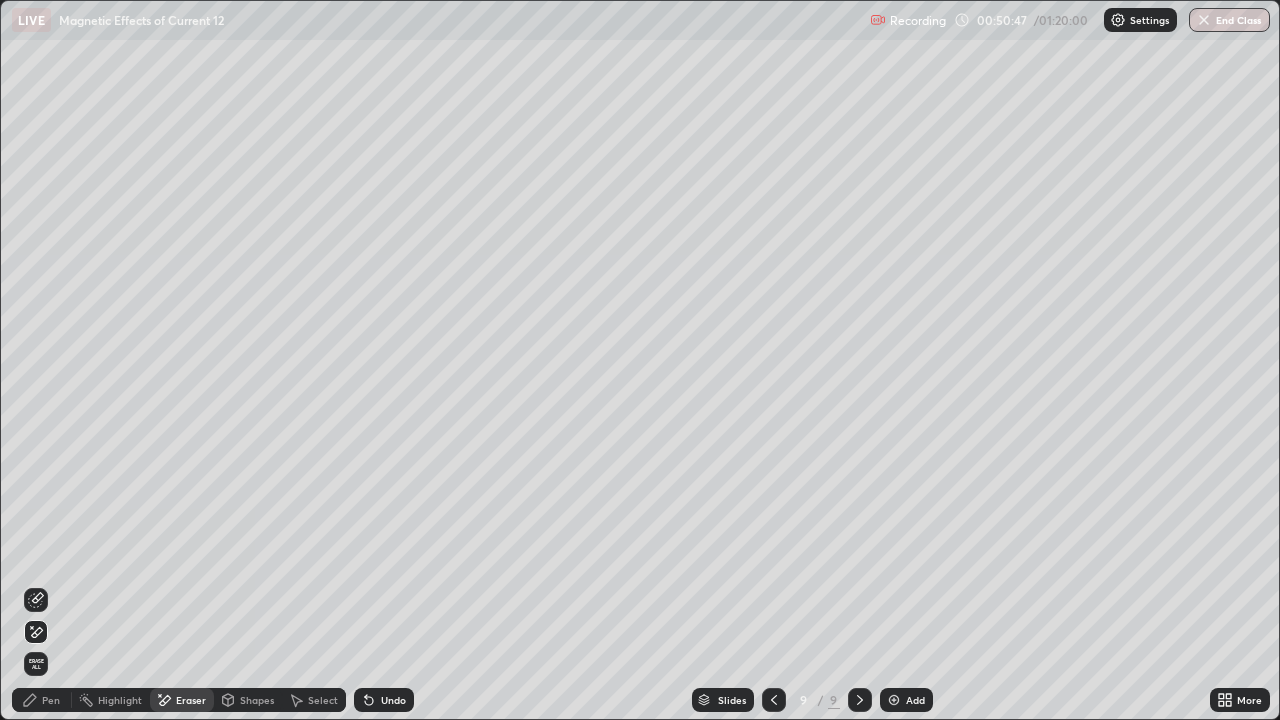 click on "Pen" at bounding box center (51, 700) 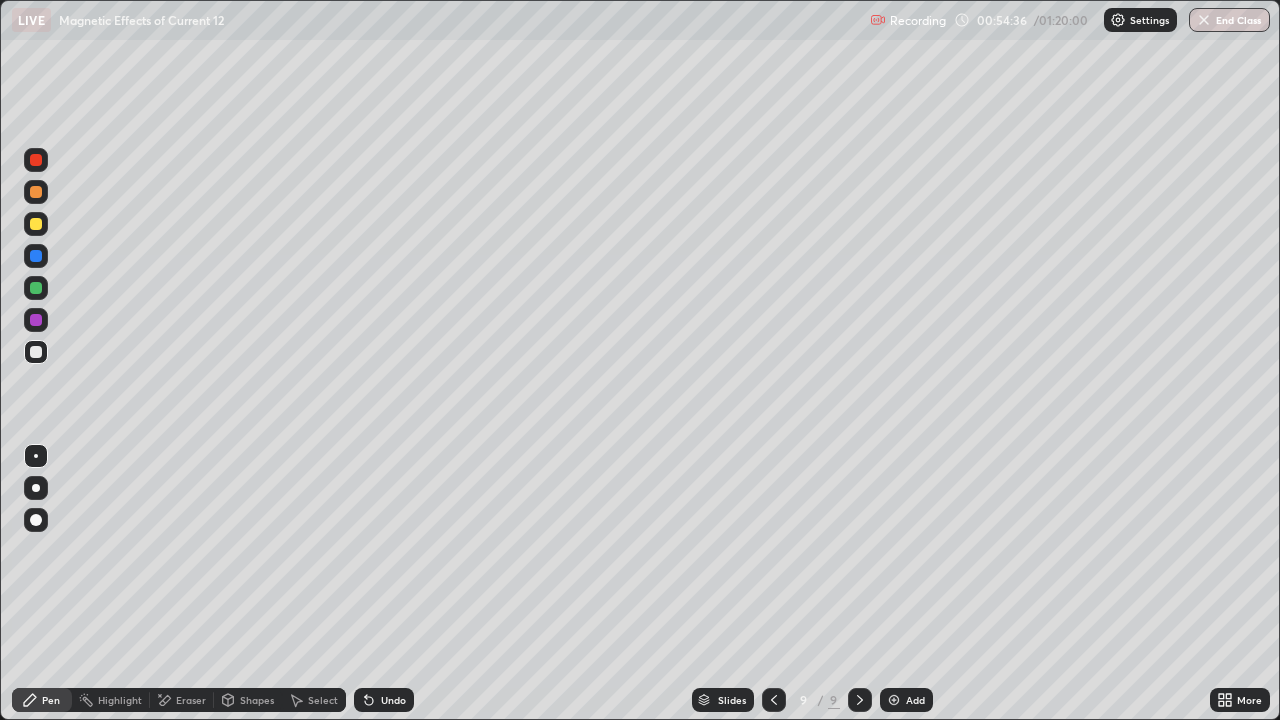 click on "Eraser" at bounding box center [191, 700] 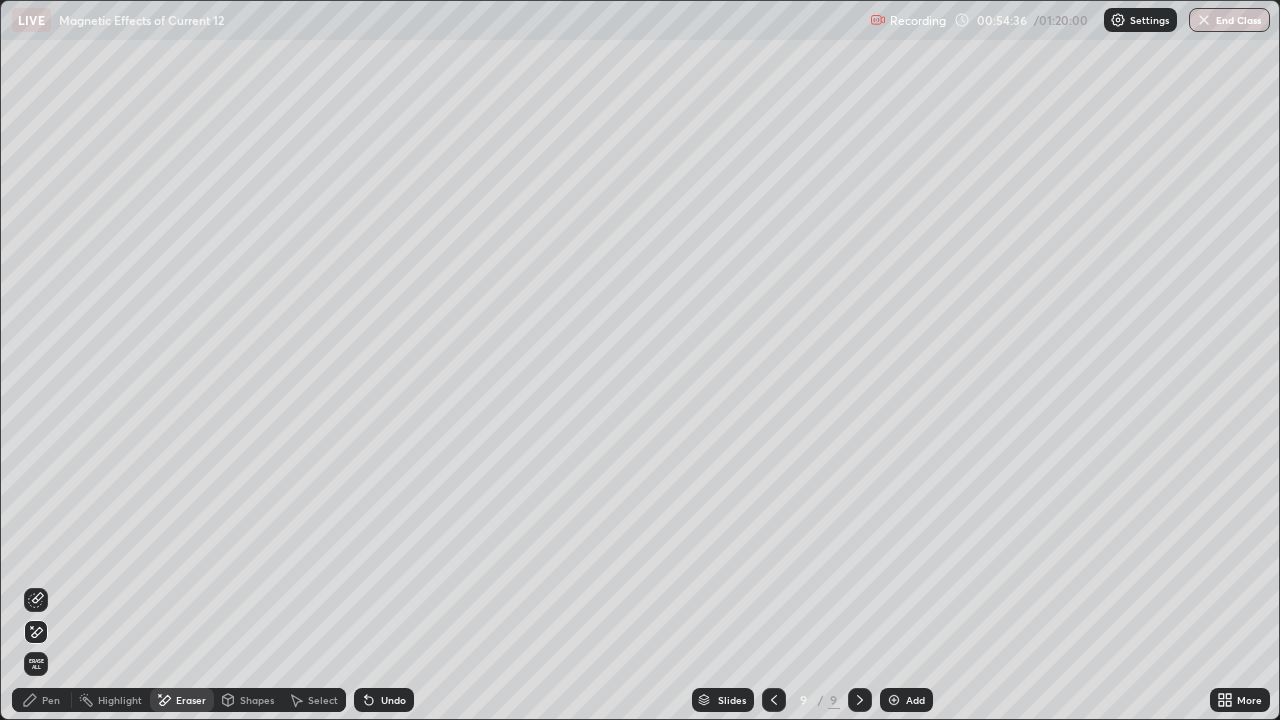 click 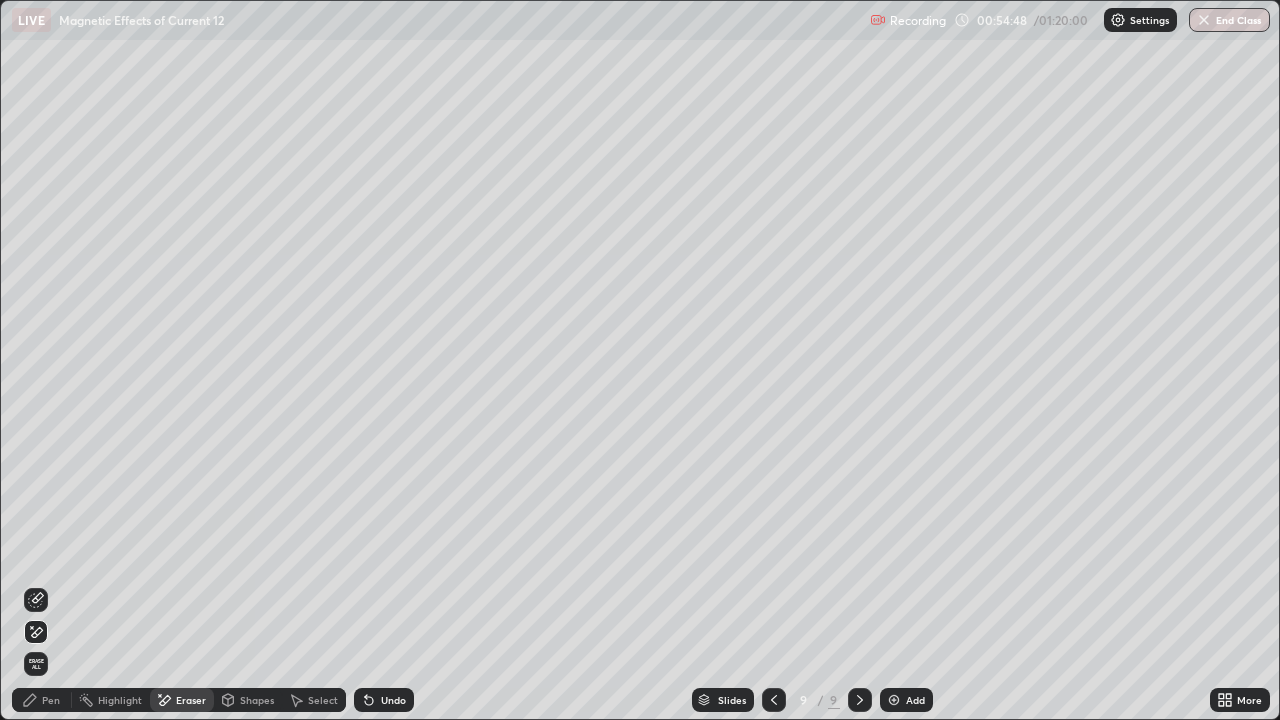 click on "Pen" at bounding box center (51, 700) 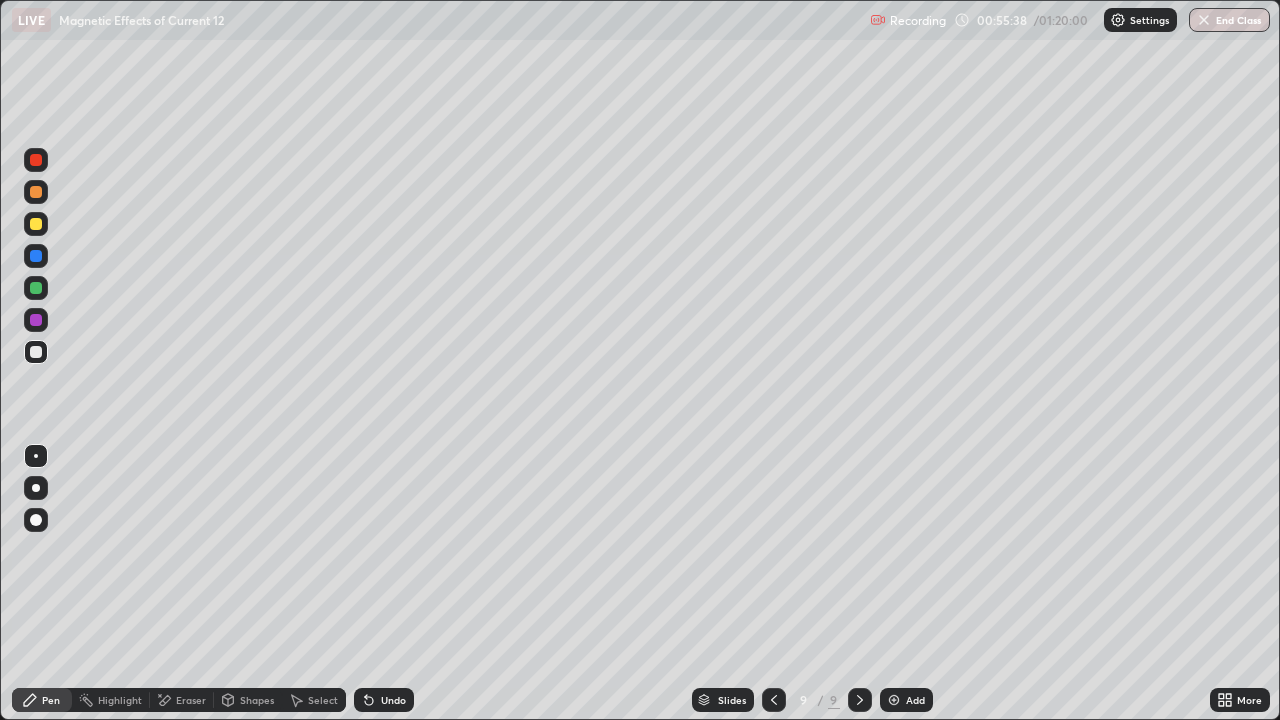 click at bounding box center [36, 288] 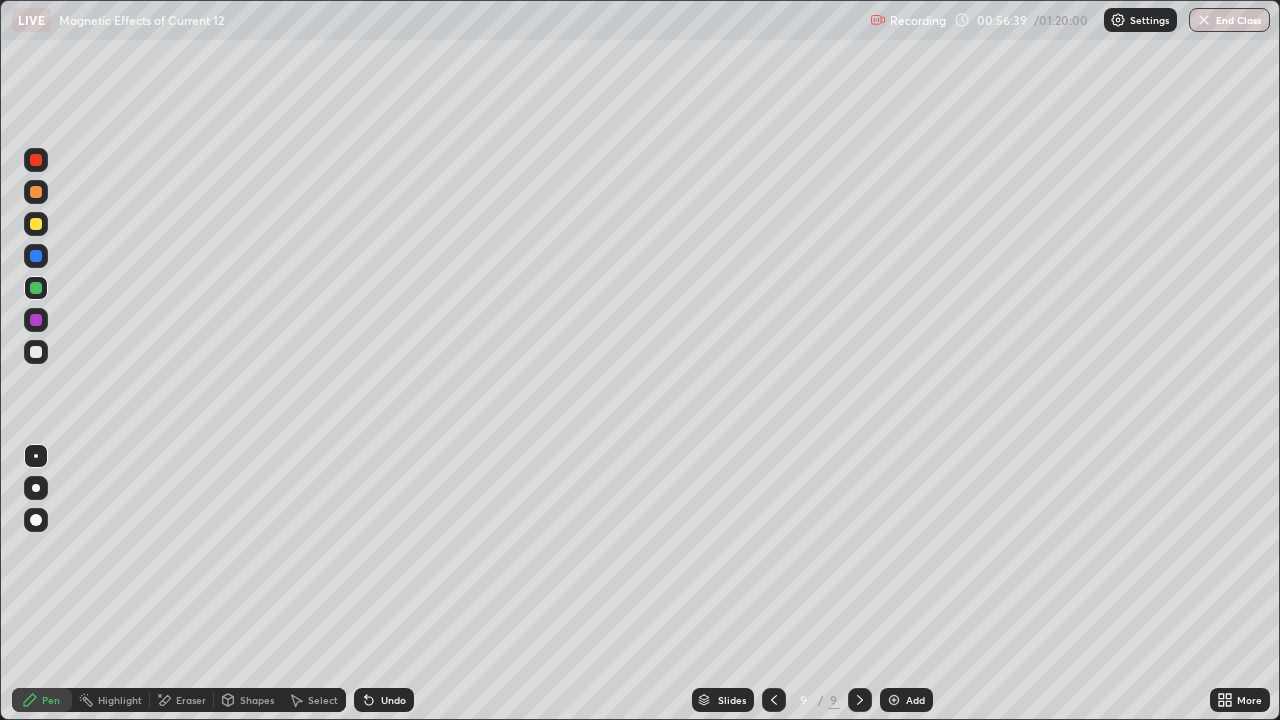 click on "Undo" at bounding box center [384, 700] 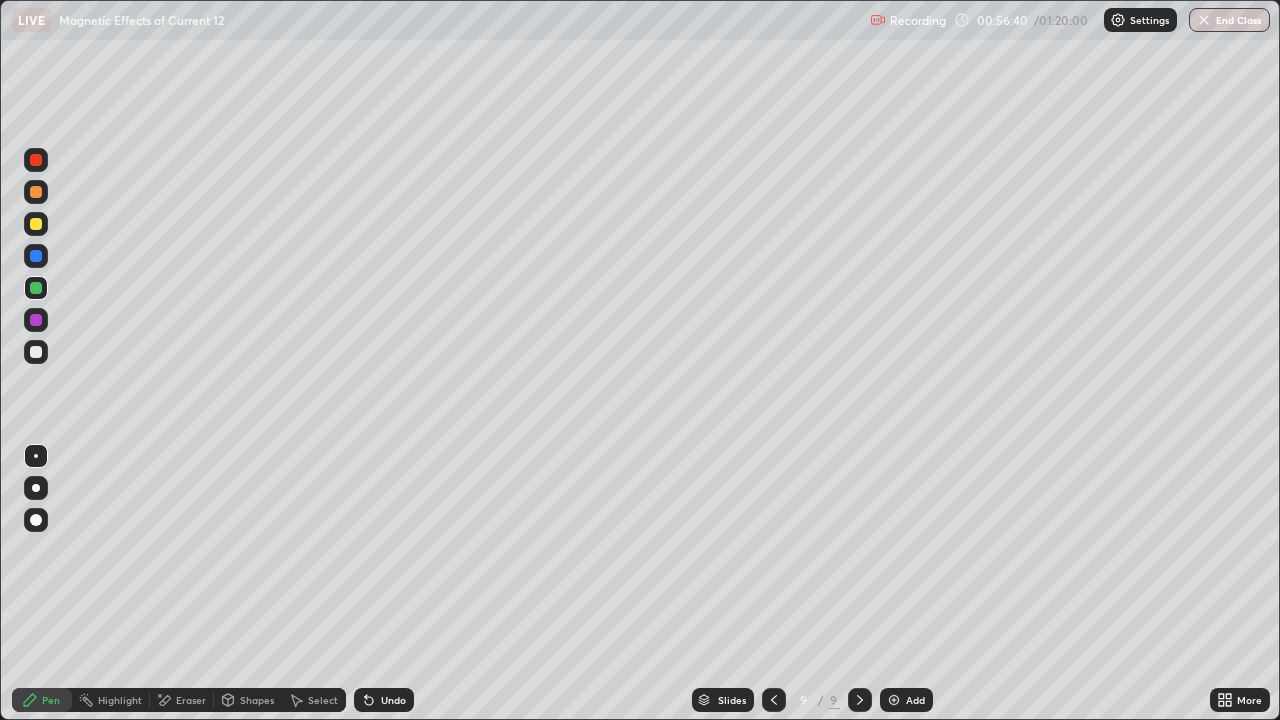 click on "Undo" at bounding box center (384, 700) 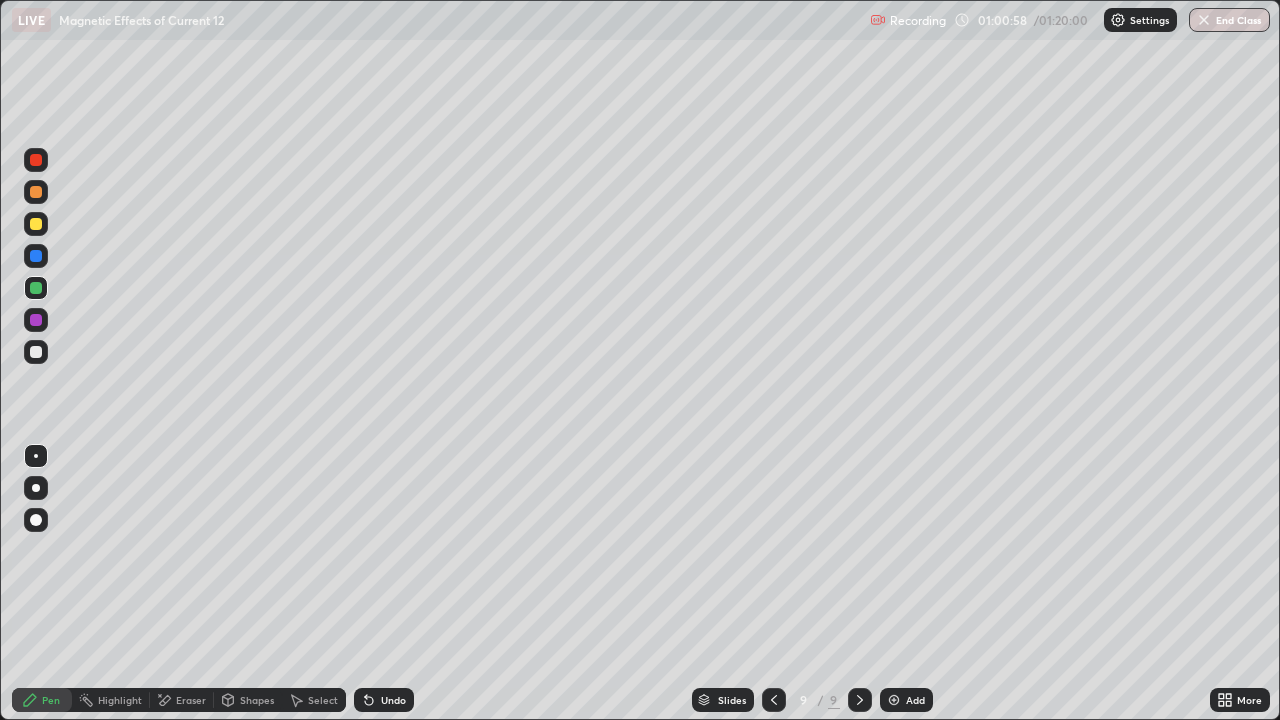 click on "Eraser" at bounding box center (191, 700) 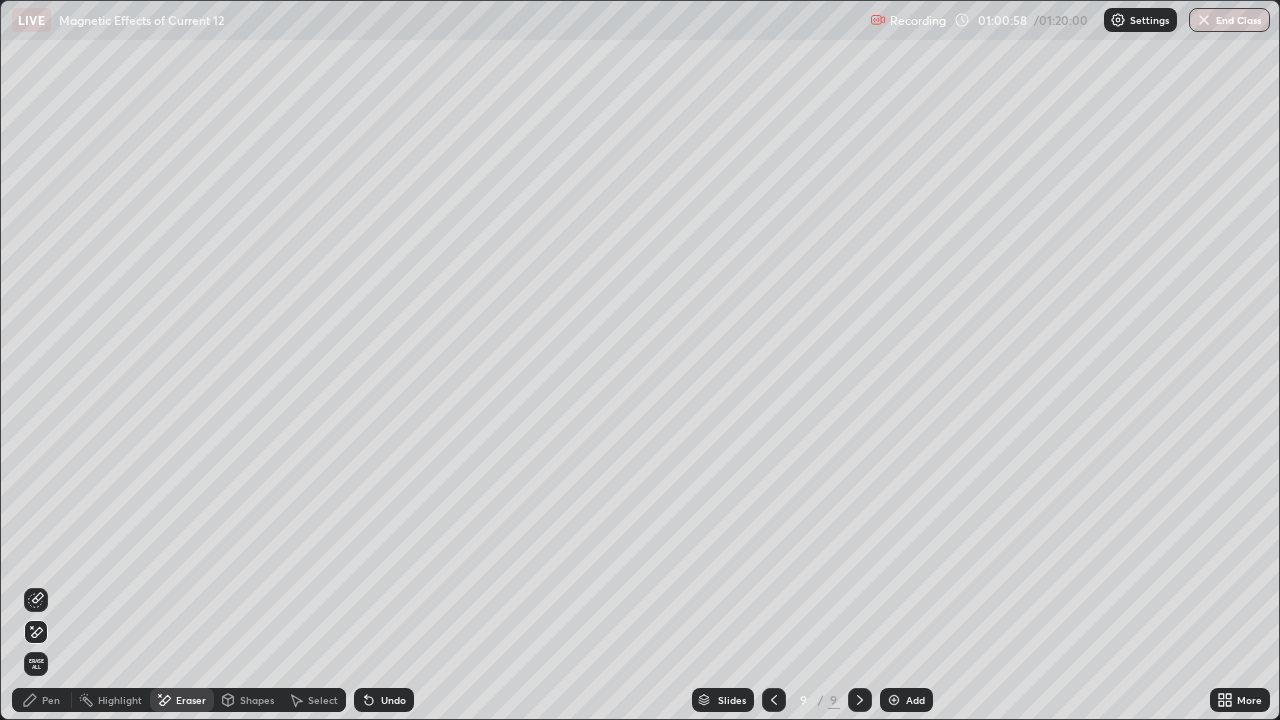 click 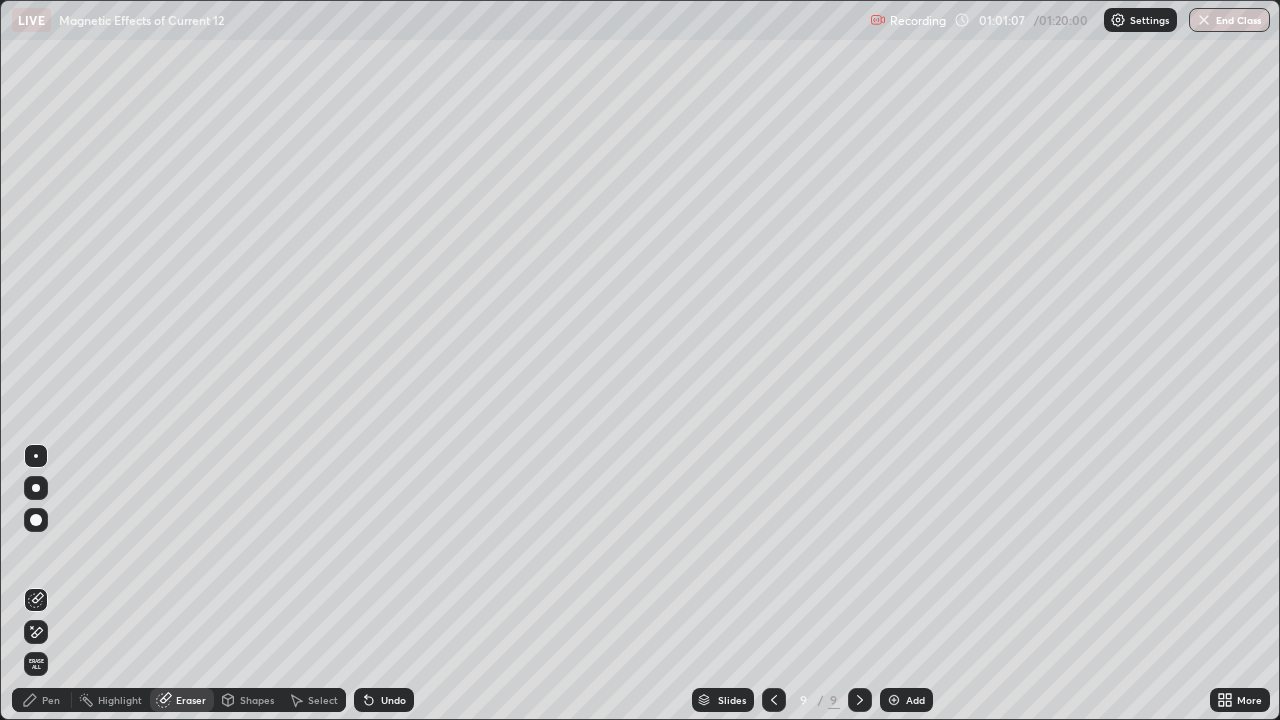 click on "Pen" at bounding box center (51, 700) 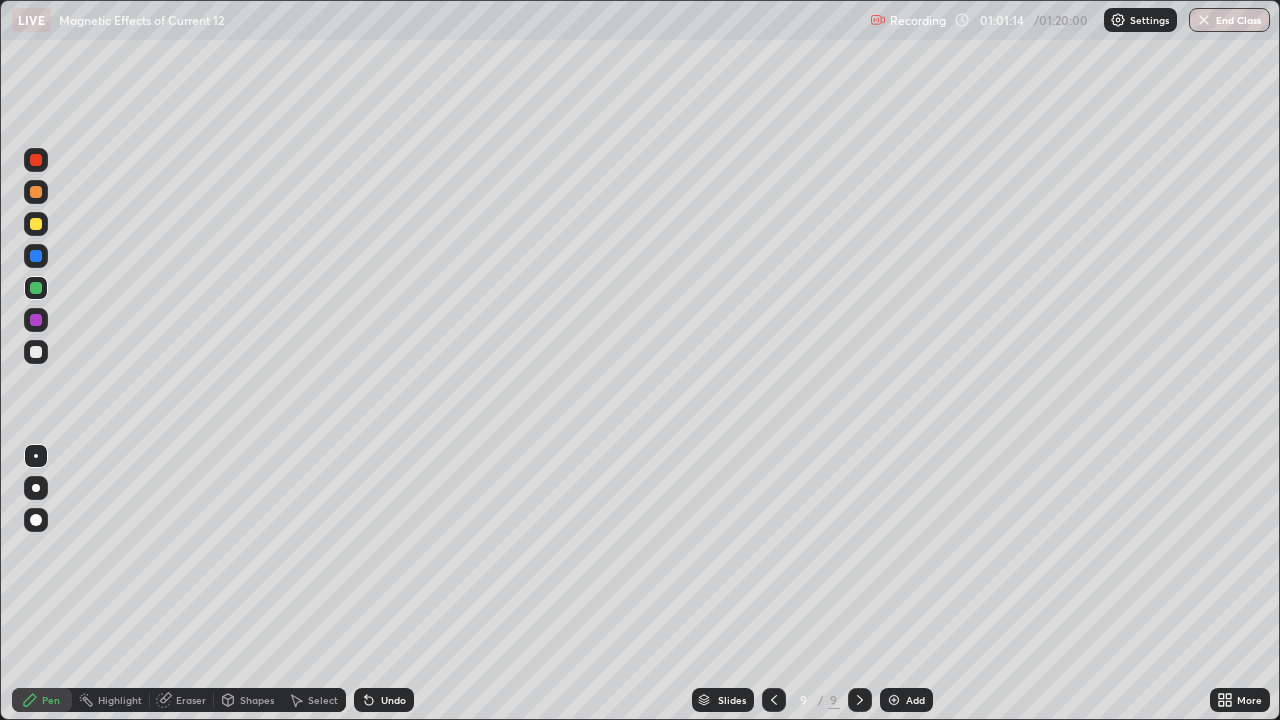 click on "Eraser" at bounding box center [191, 700] 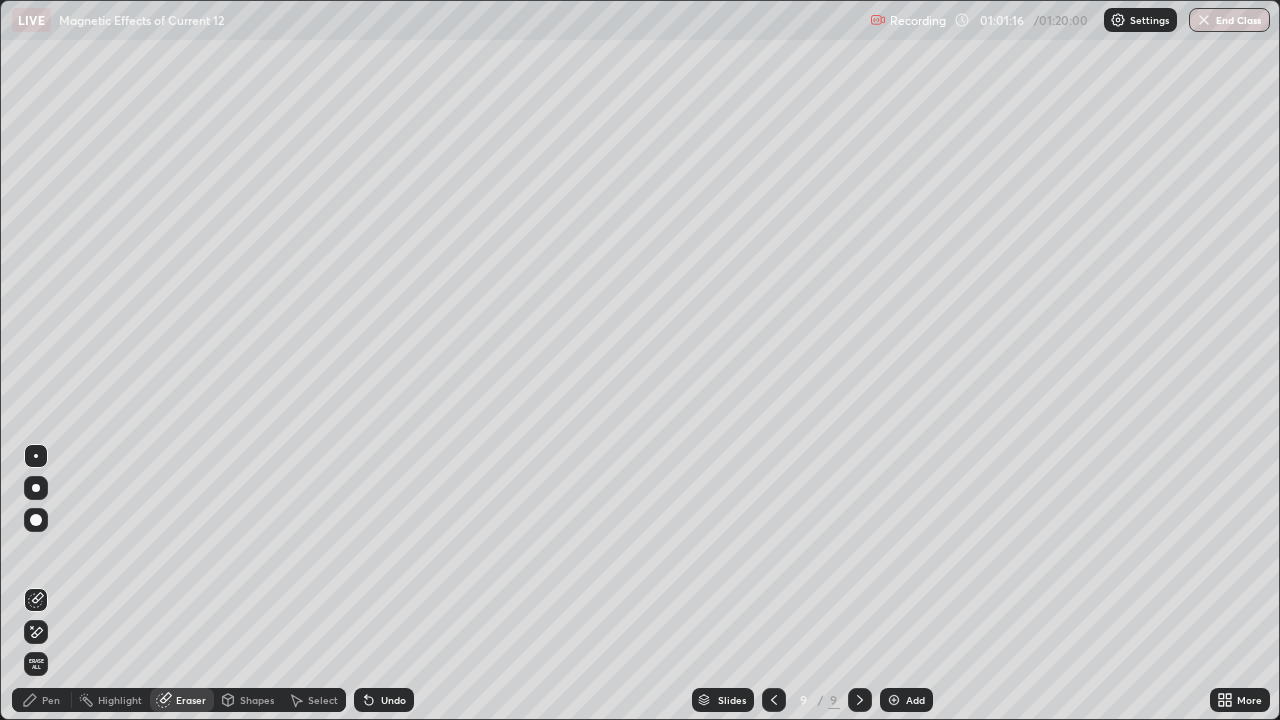 click on "Pen" at bounding box center [51, 700] 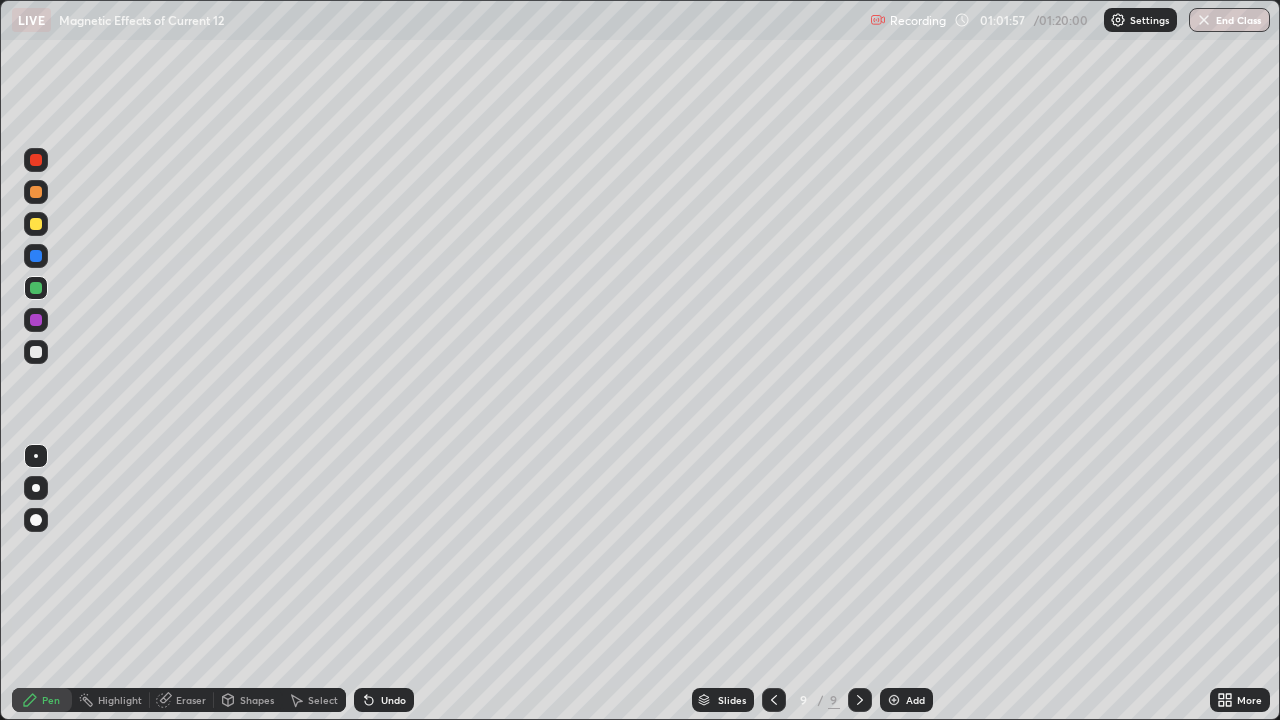 click 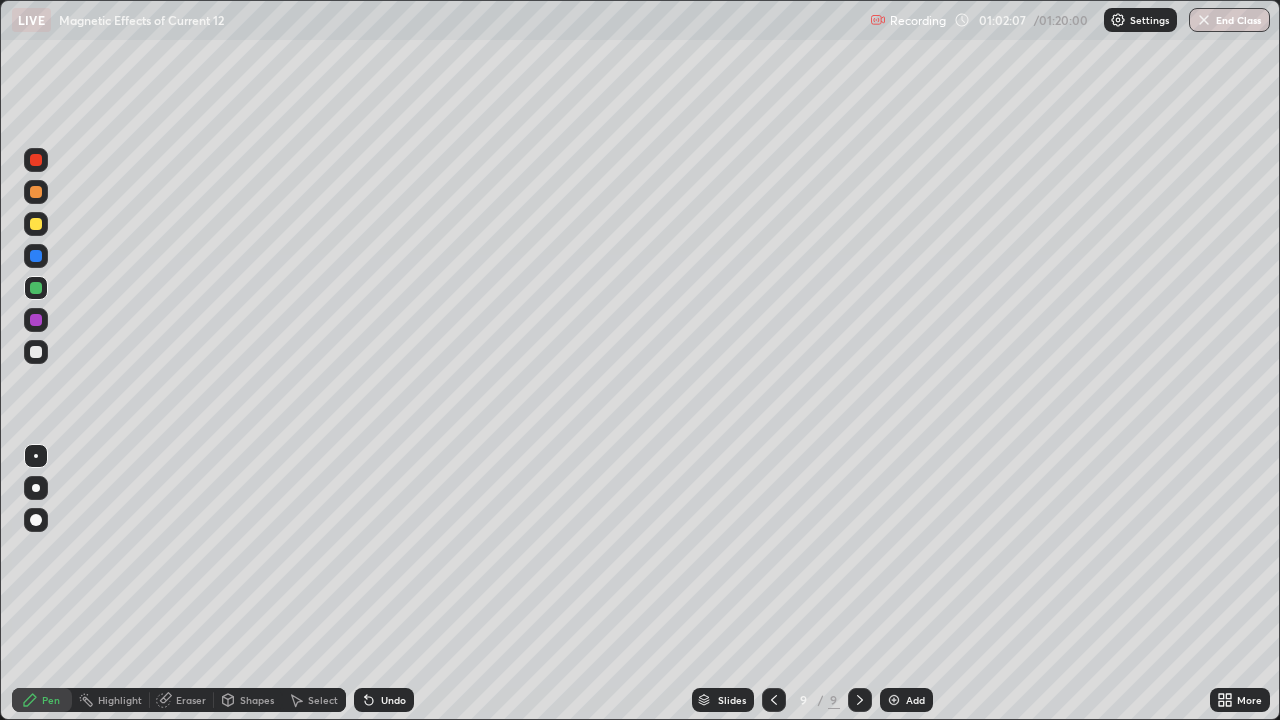 click on "Undo" at bounding box center (384, 700) 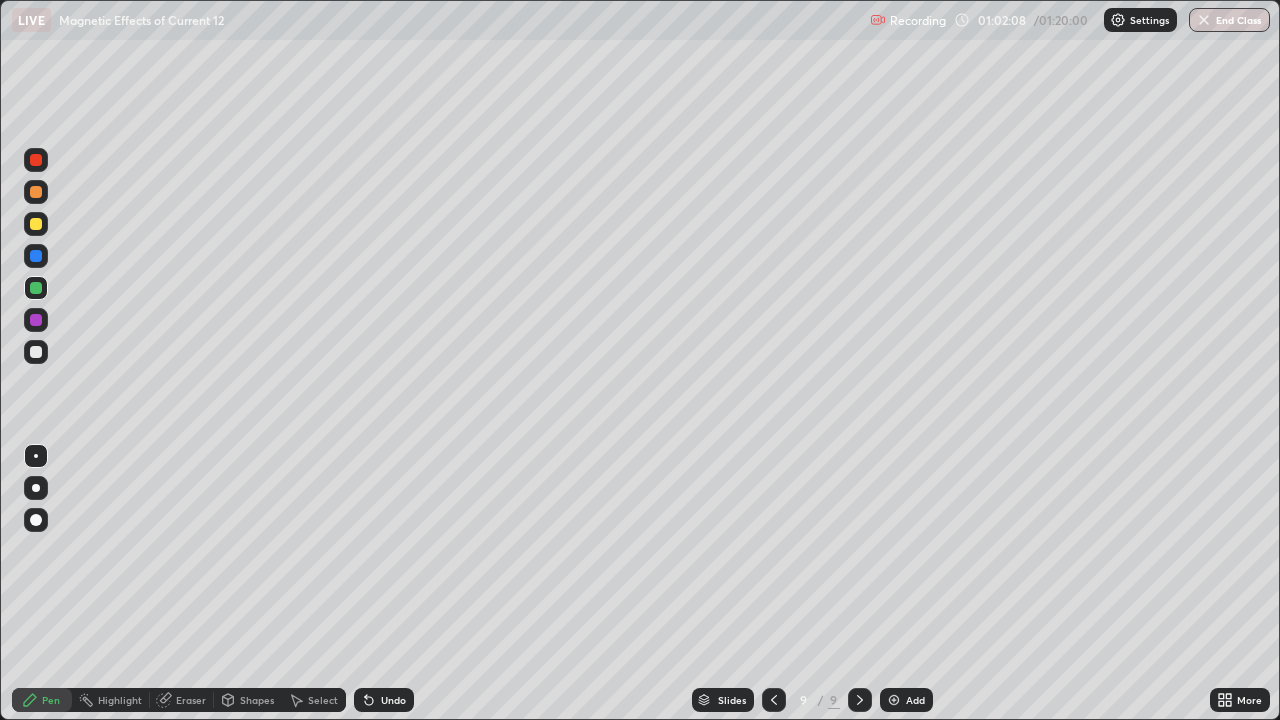 click on "Undo" at bounding box center [384, 700] 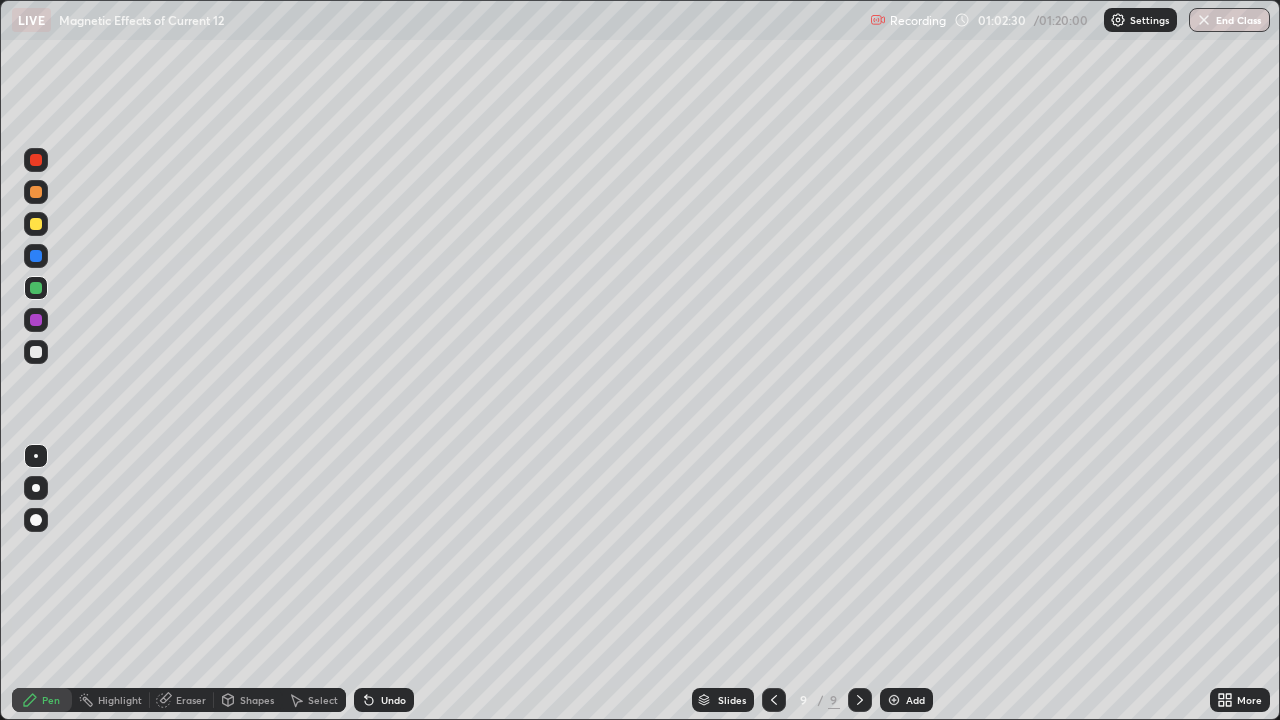 click on "Eraser" at bounding box center [191, 700] 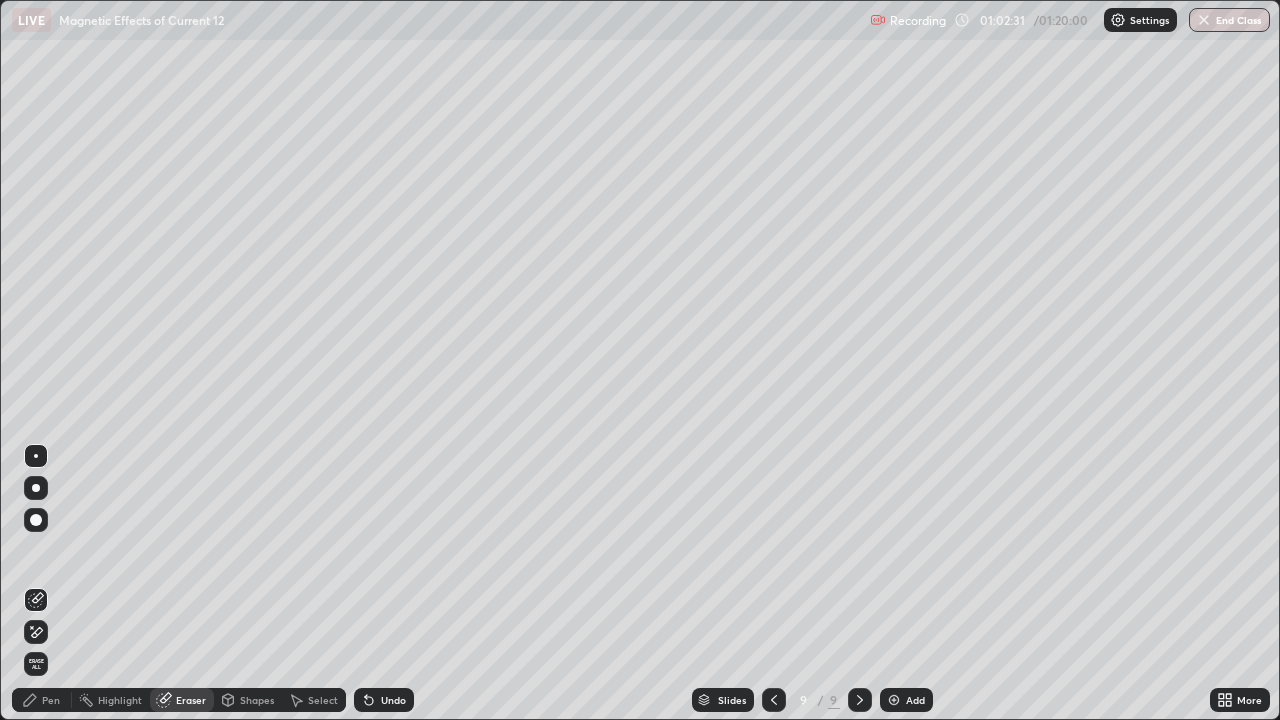 click 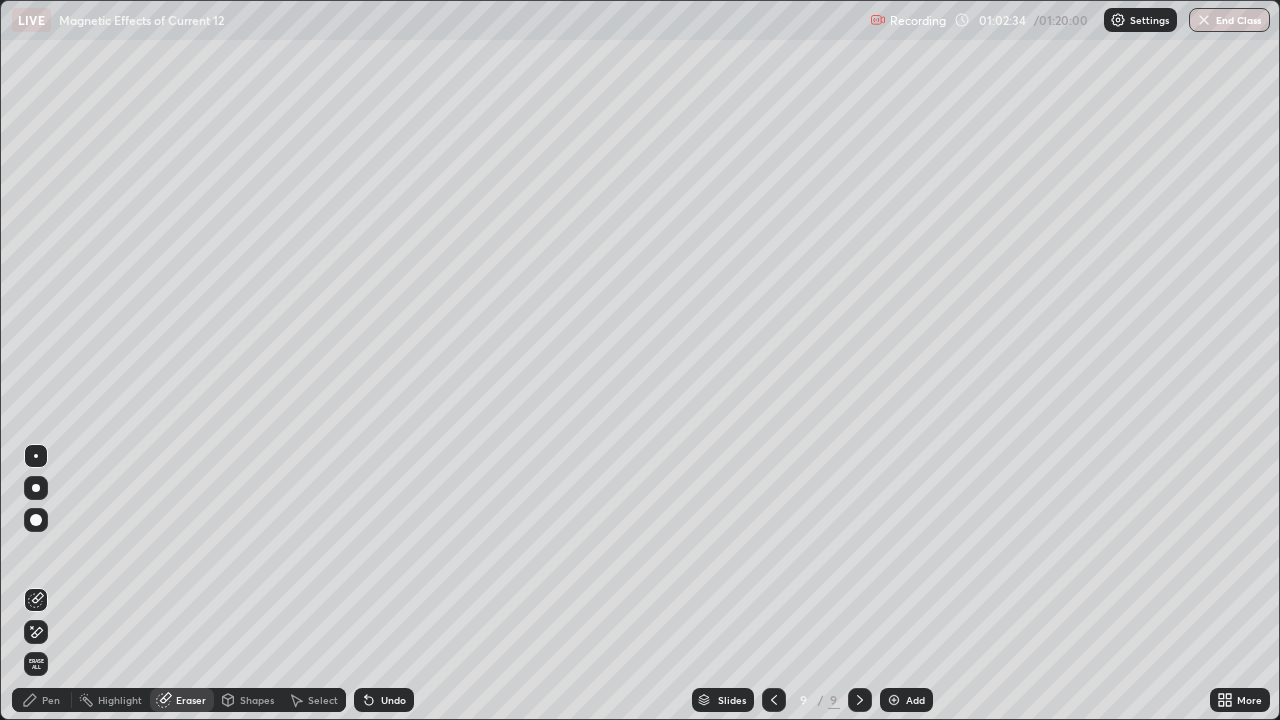 click on "Pen" at bounding box center [42, 700] 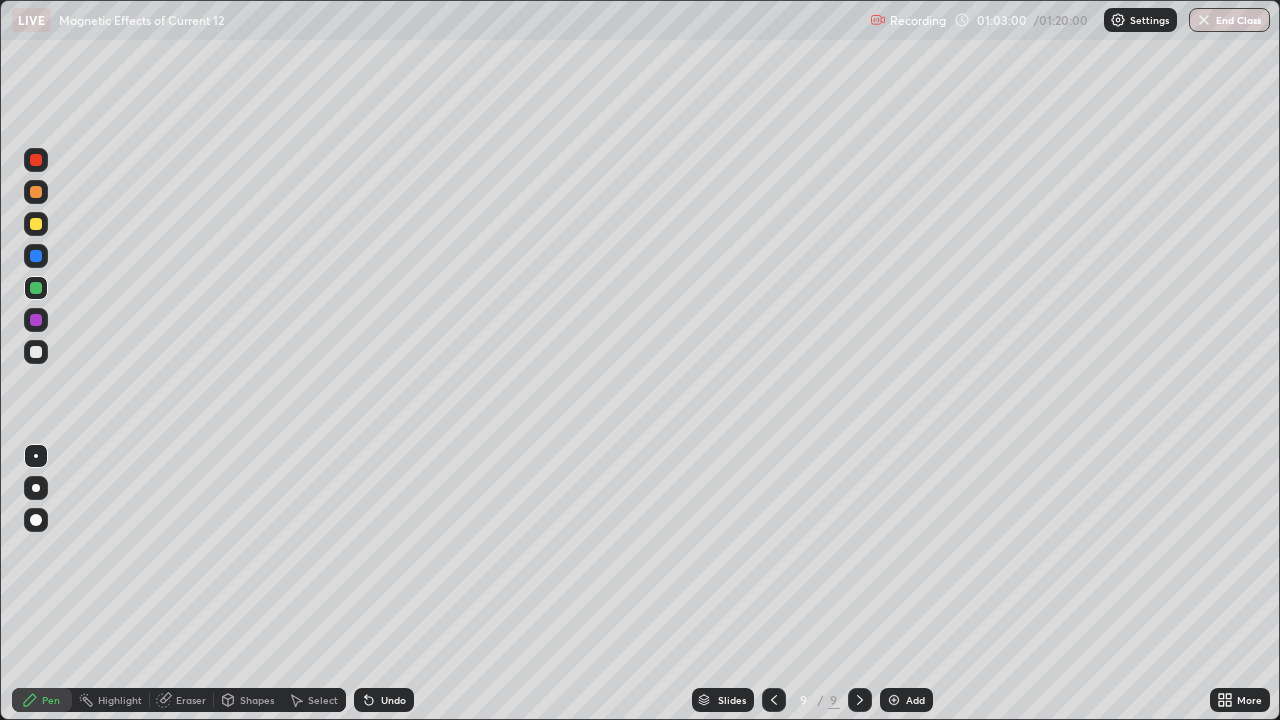 click on "Undo" at bounding box center (384, 700) 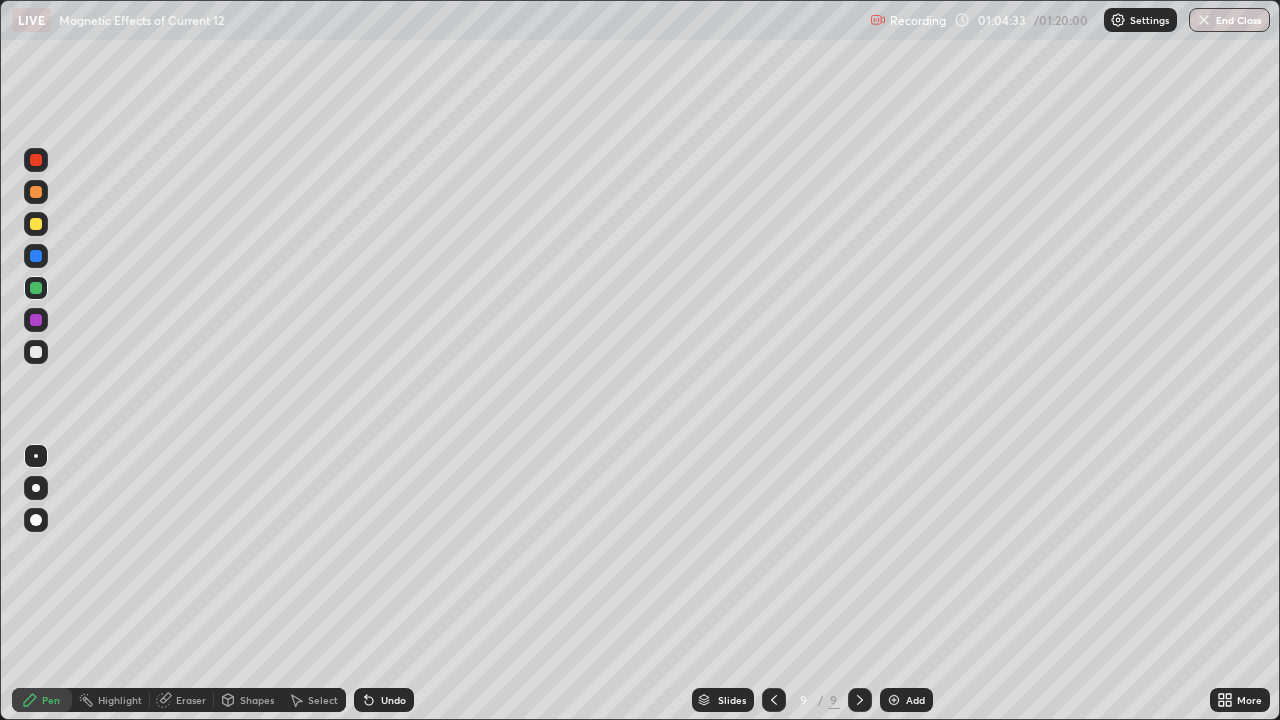 click on "Eraser" at bounding box center [191, 700] 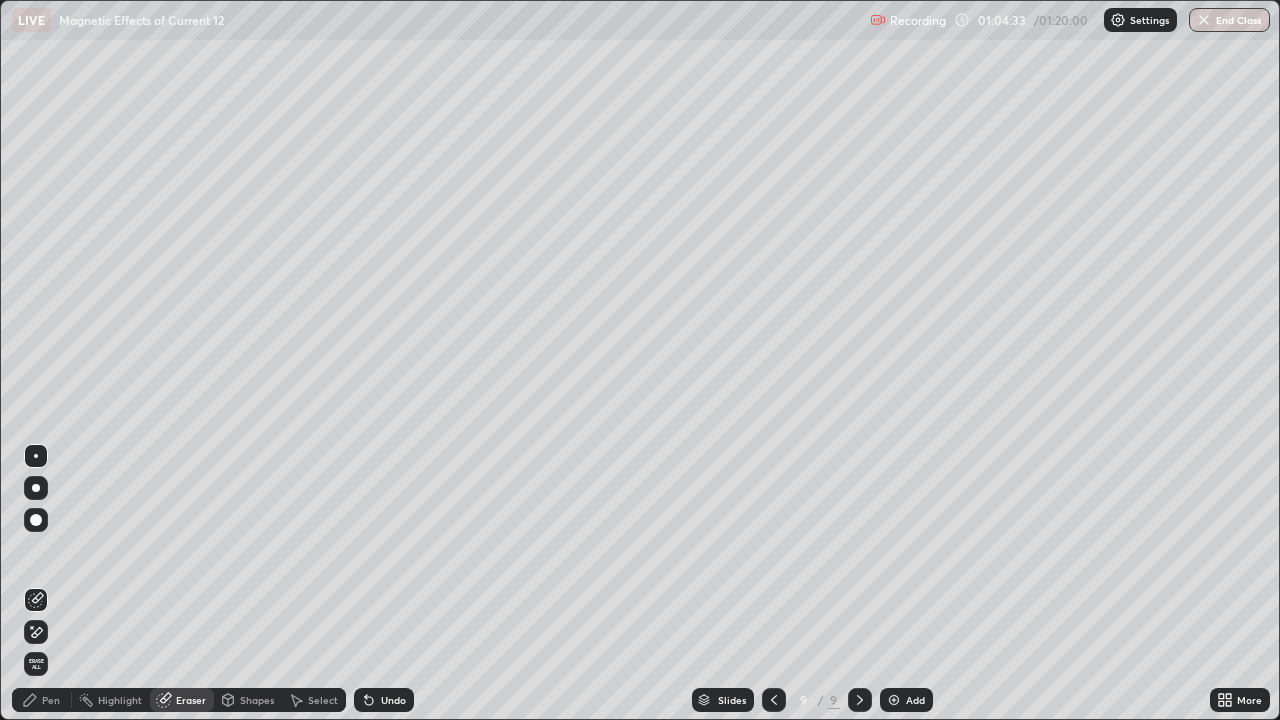 click 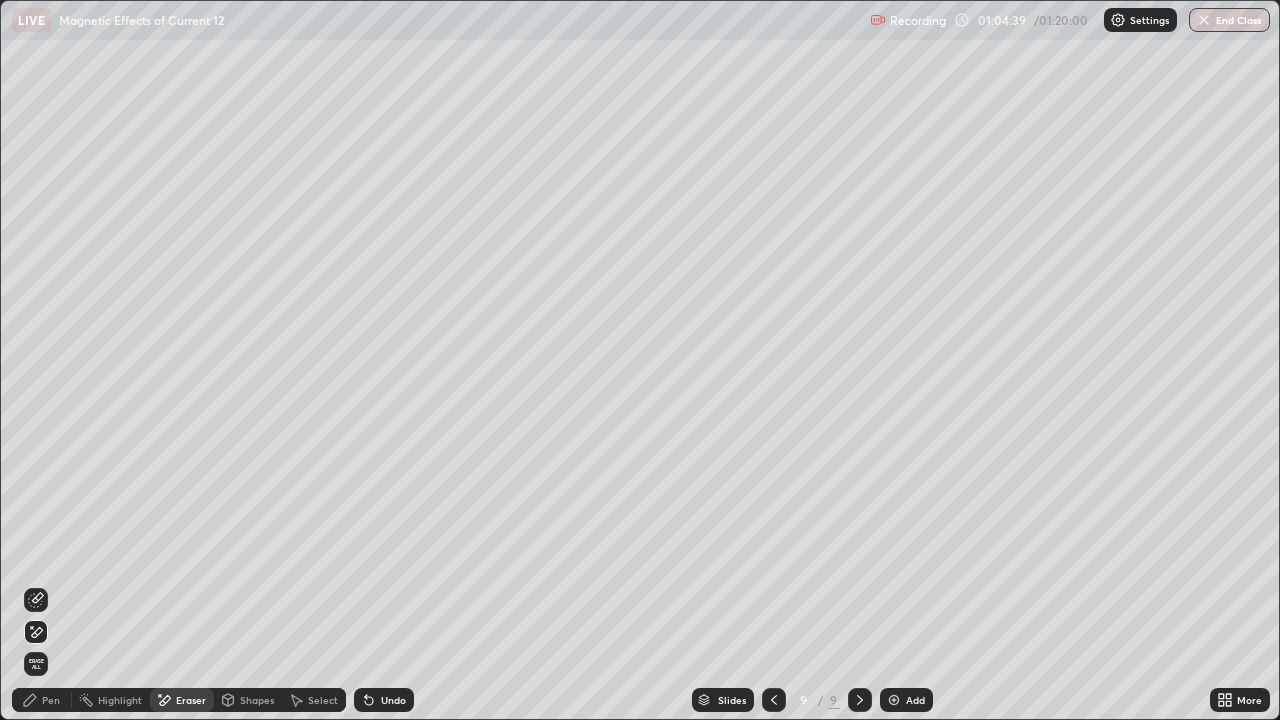 click on "Pen" at bounding box center (51, 700) 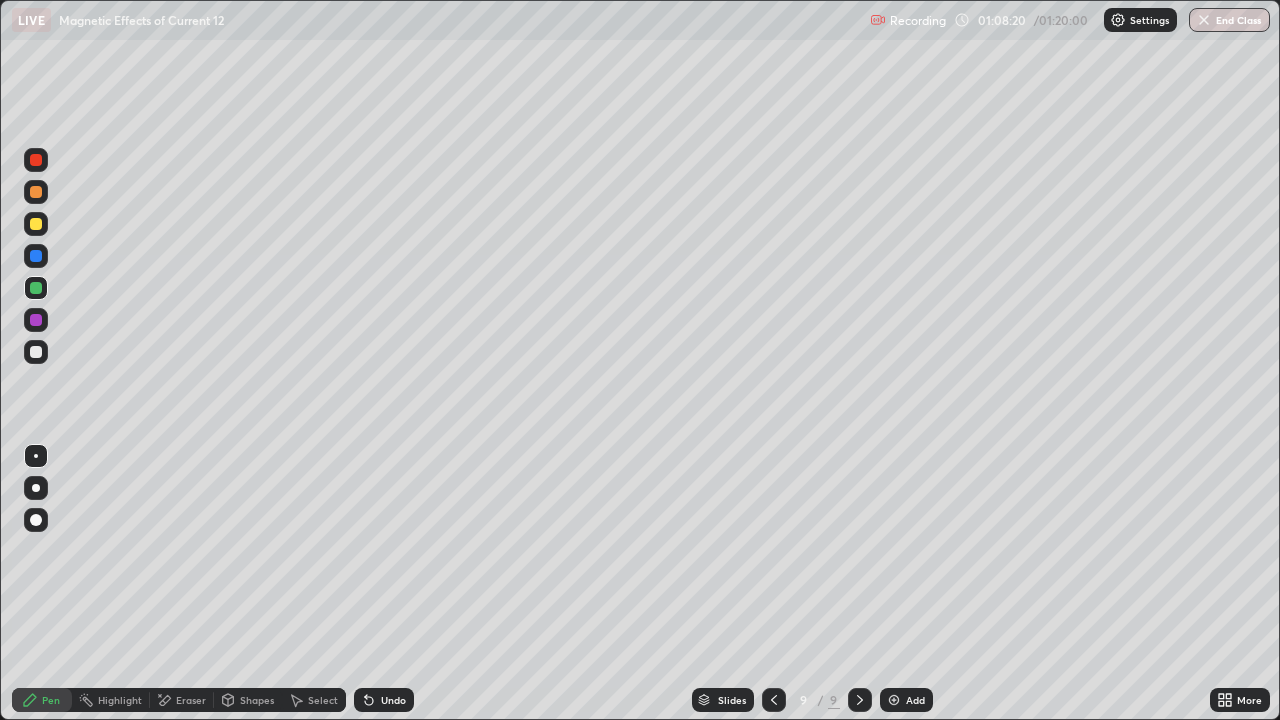 click on "Add" at bounding box center [906, 700] 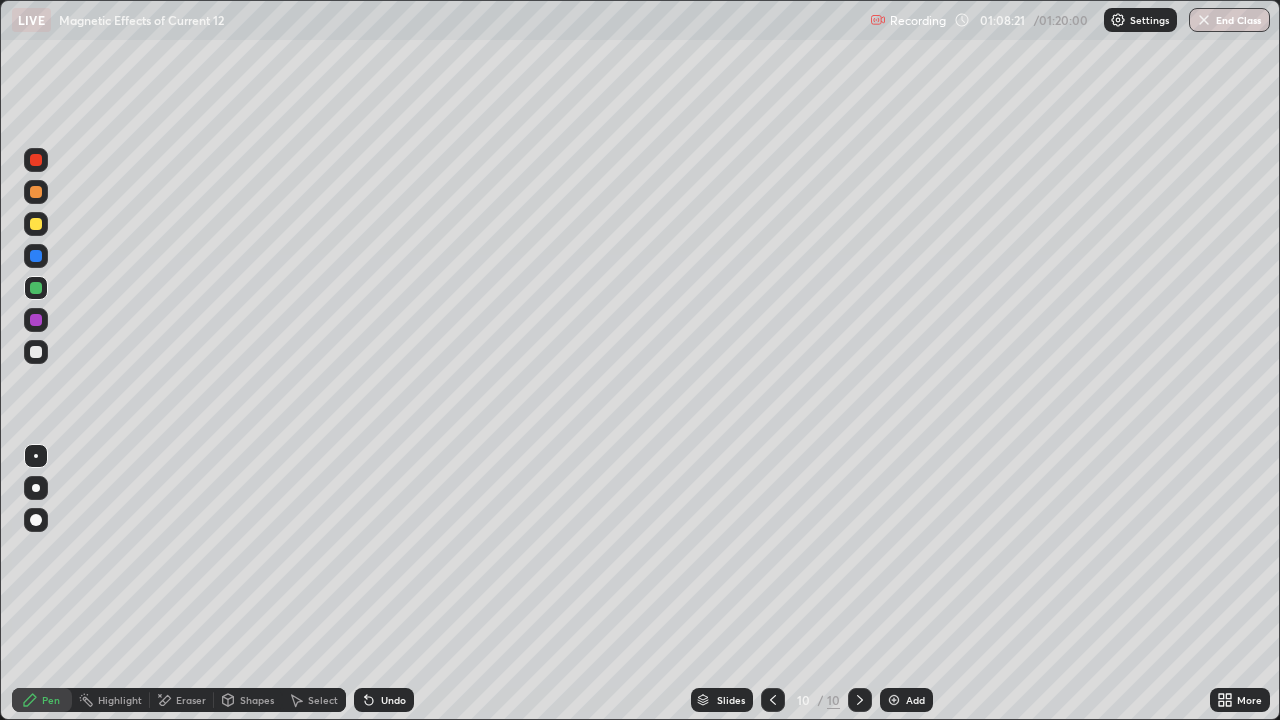 click at bounding box center (36, 352) 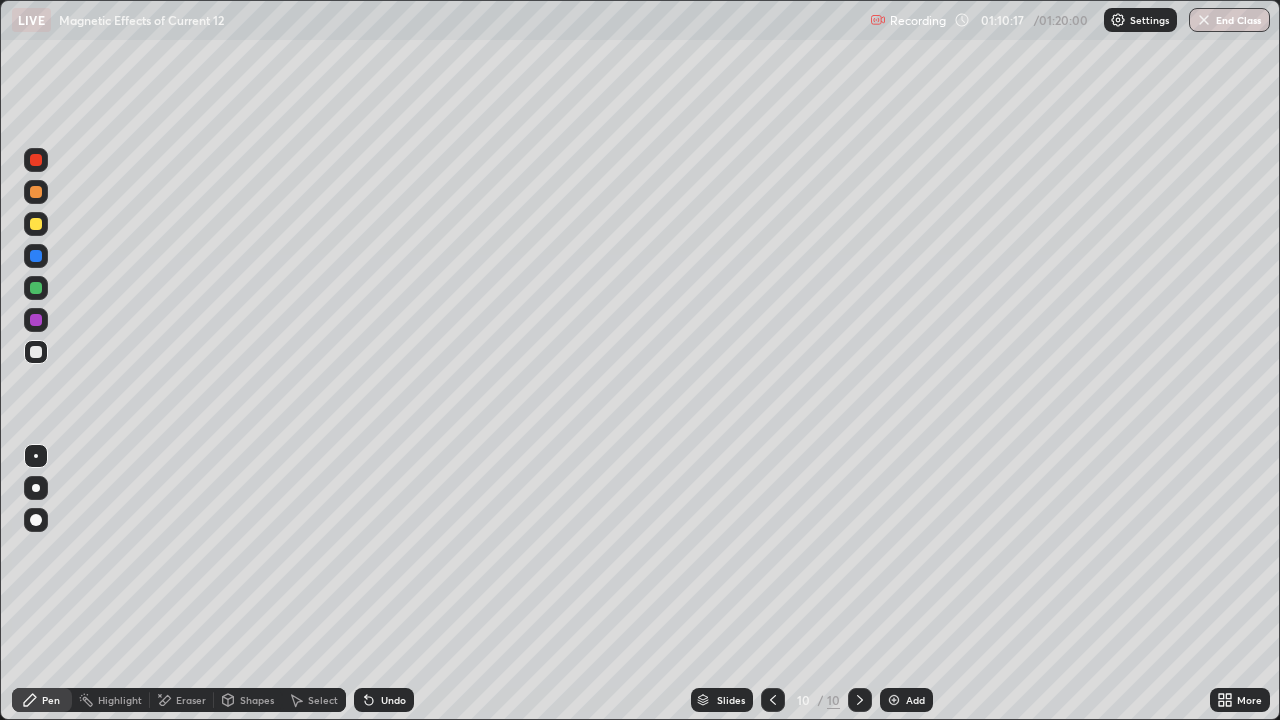 click at bounding box center [36, 224] 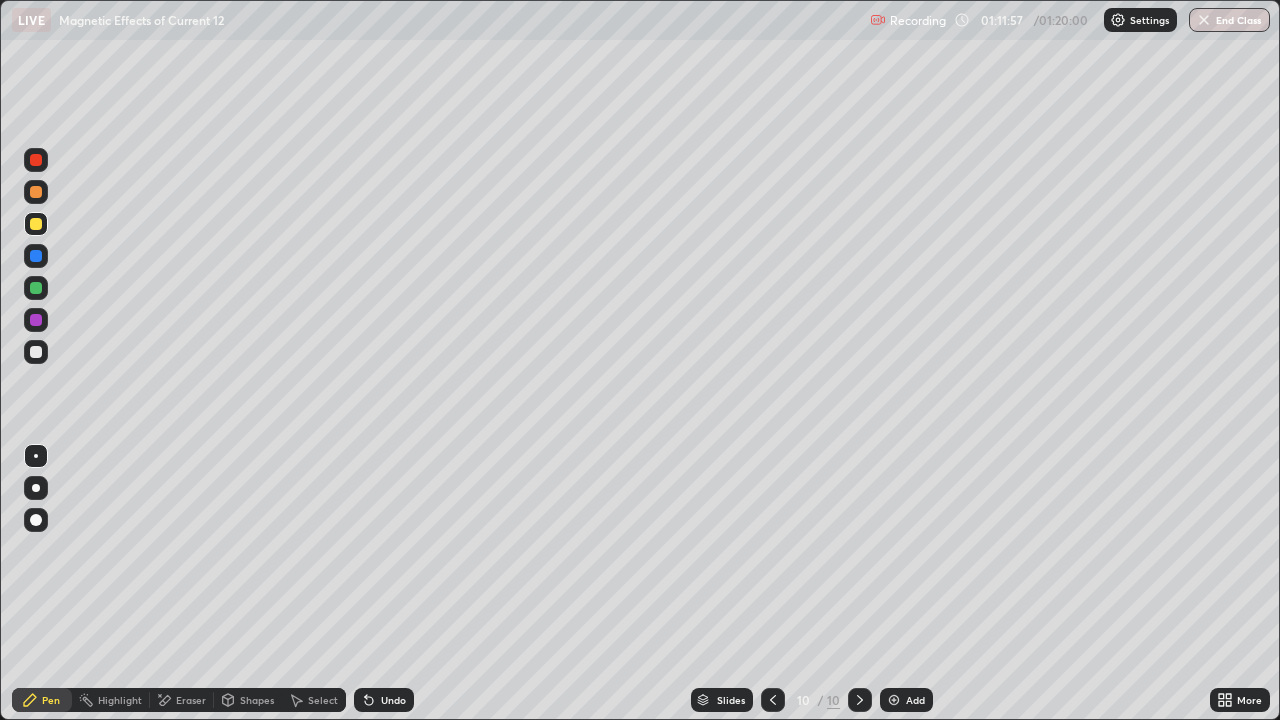click on "Add" at bounding box center (906, 700) 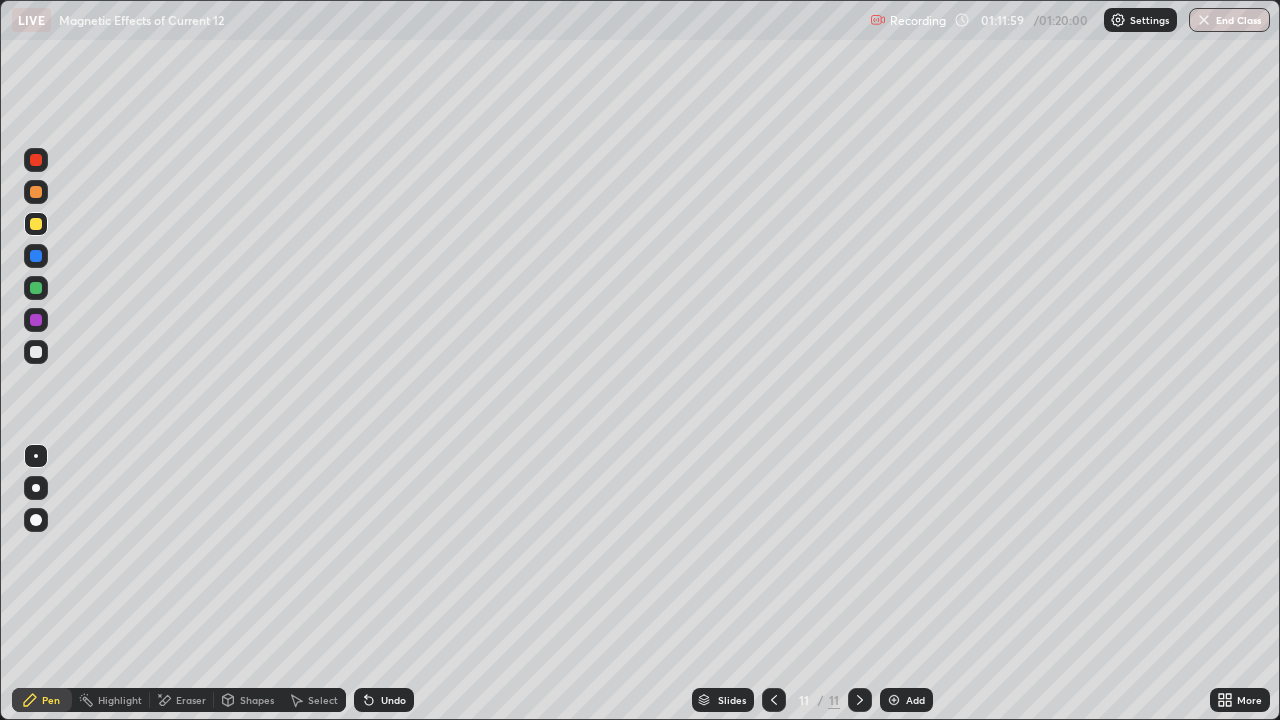 click at bounding box center (36, 352) 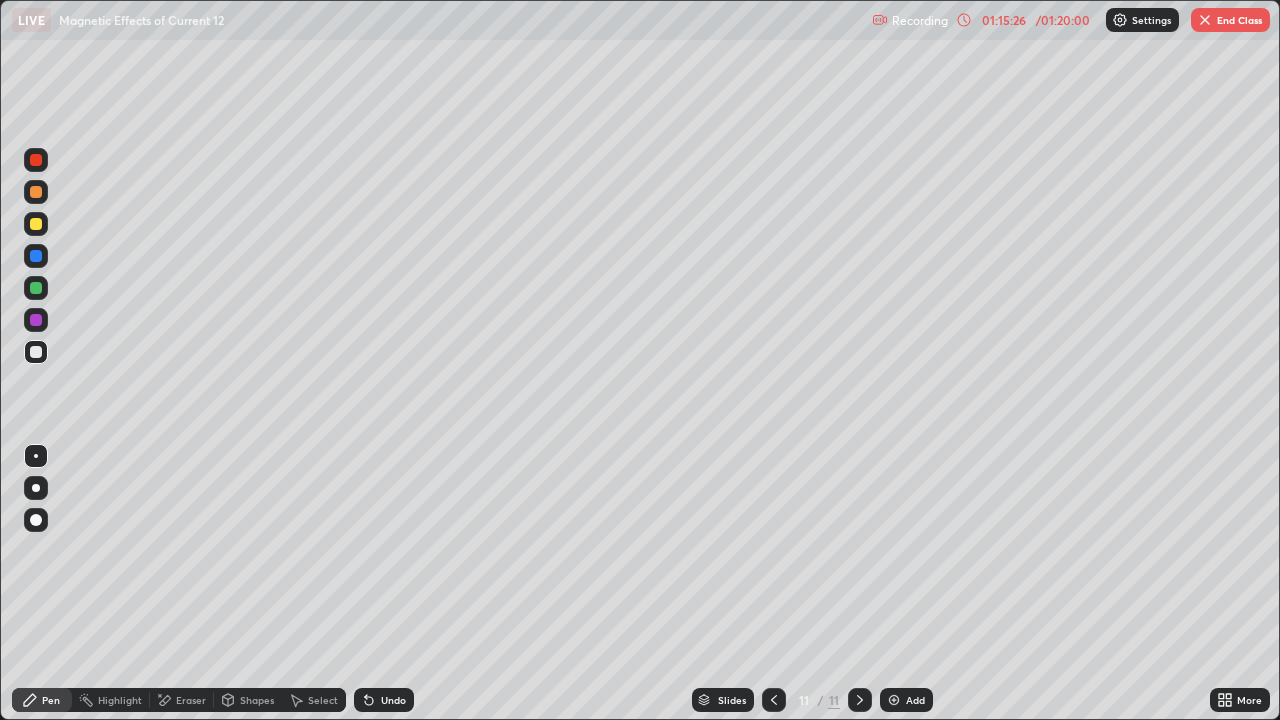 click on "End Class" at bounding box center (1230, 20) 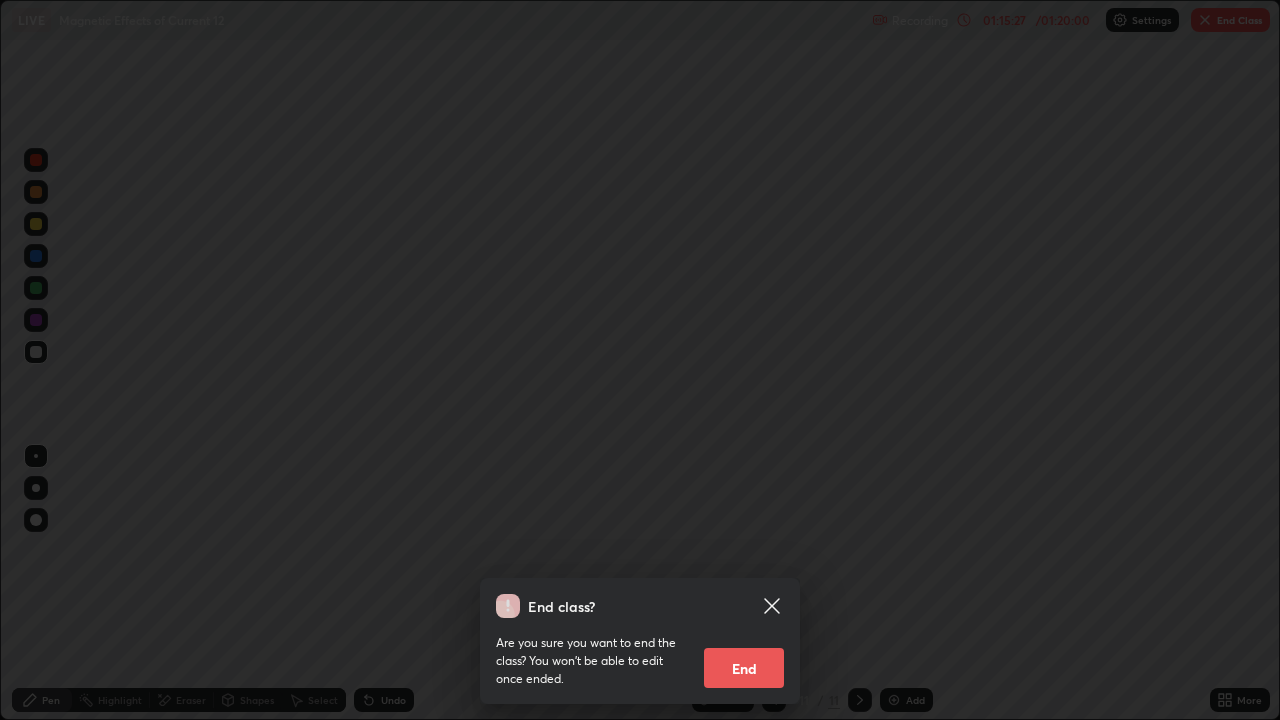 click on "End" at bounding box center (744, 668) 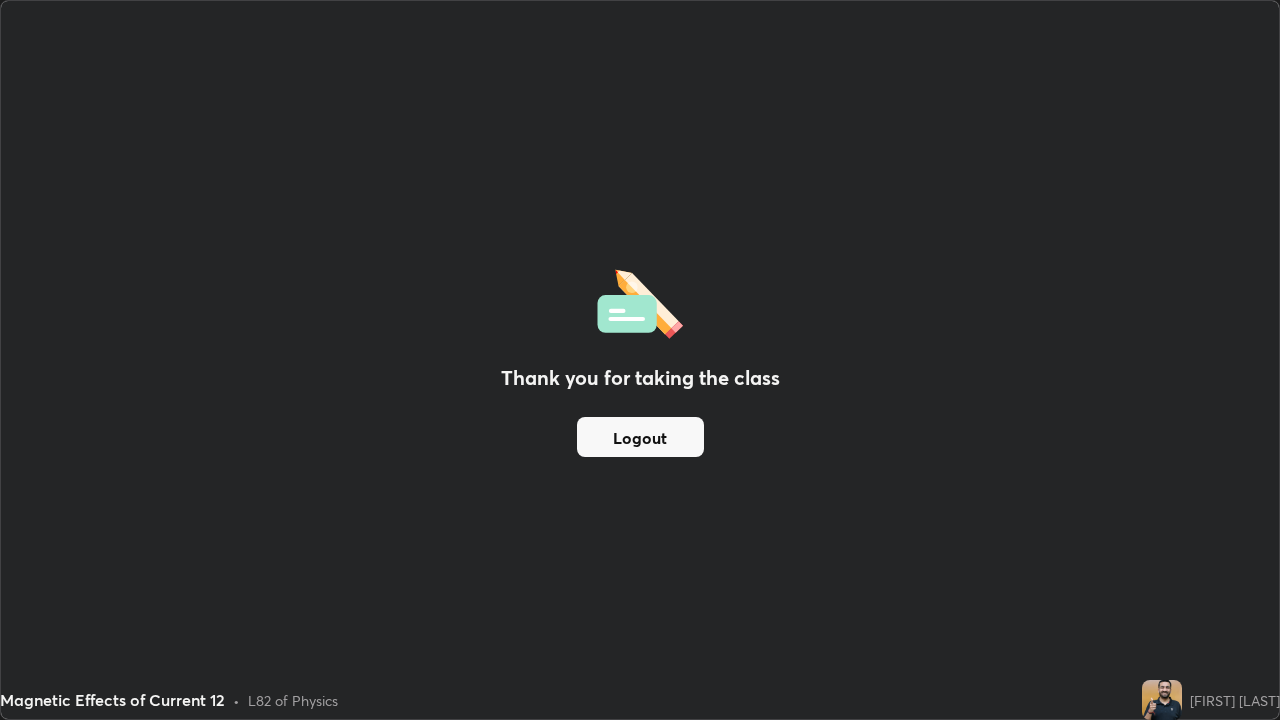 click on "Logout" at bounding box center [640, 437] 